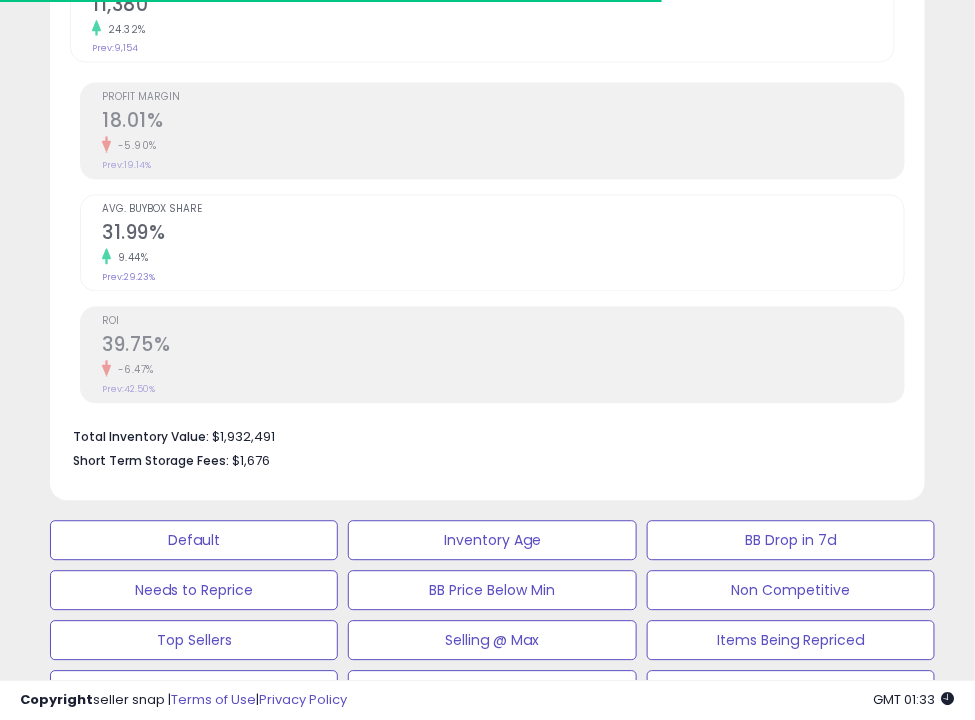 scroll, scrollTop: 800, scrollLeft: 0, axis: vertical 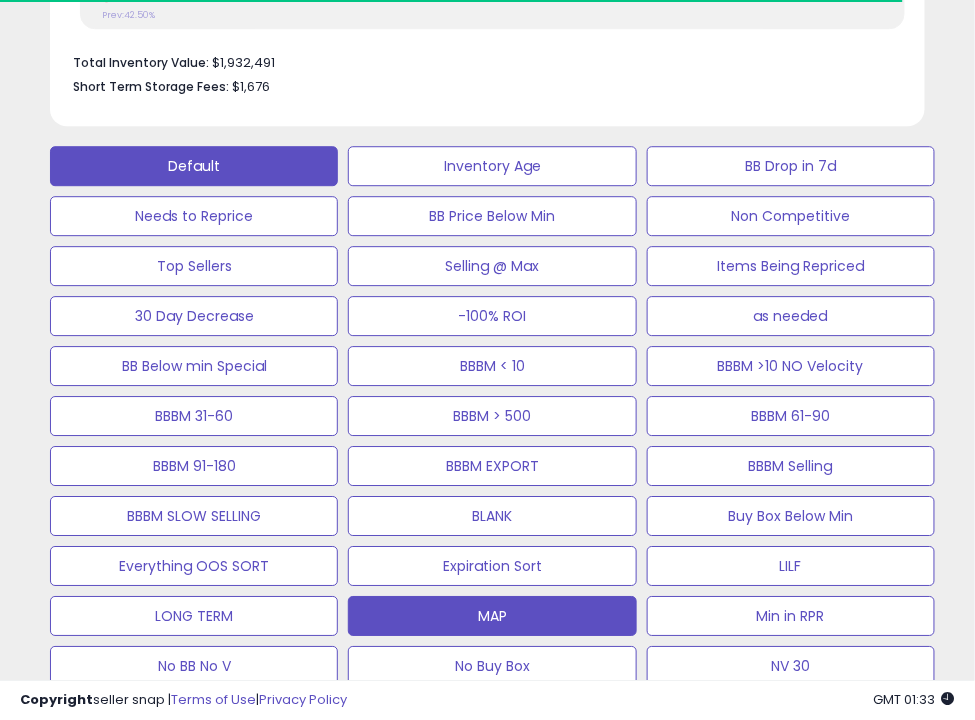 click on "Default" at bounding box center [194, 166] 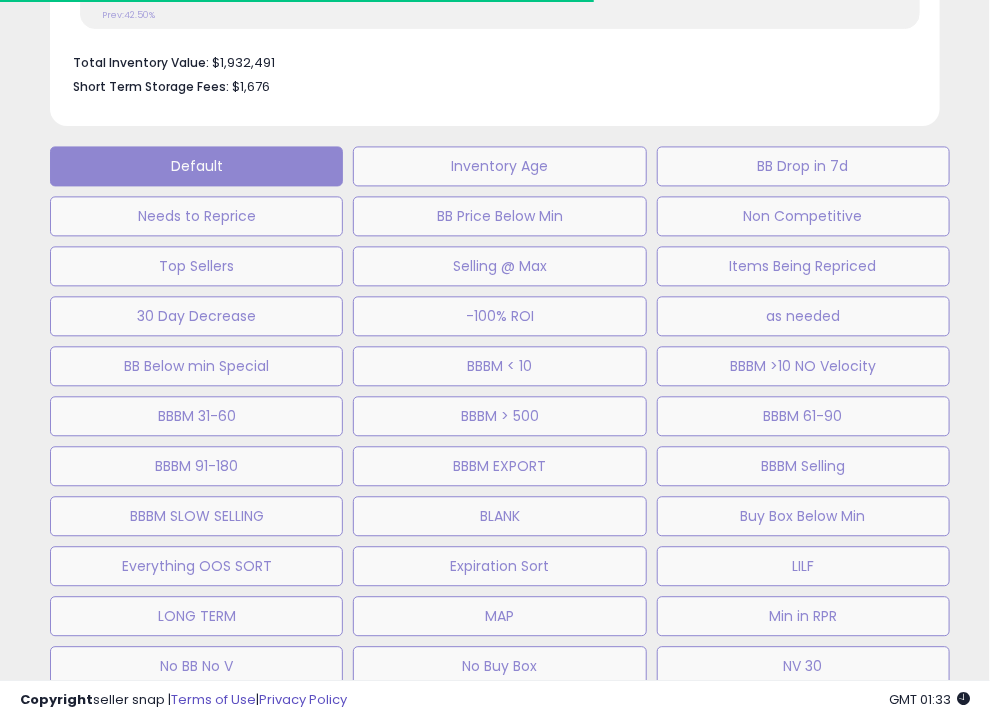 scroll, scrollTop: 999609, scrollLeft: 999119, axis: both 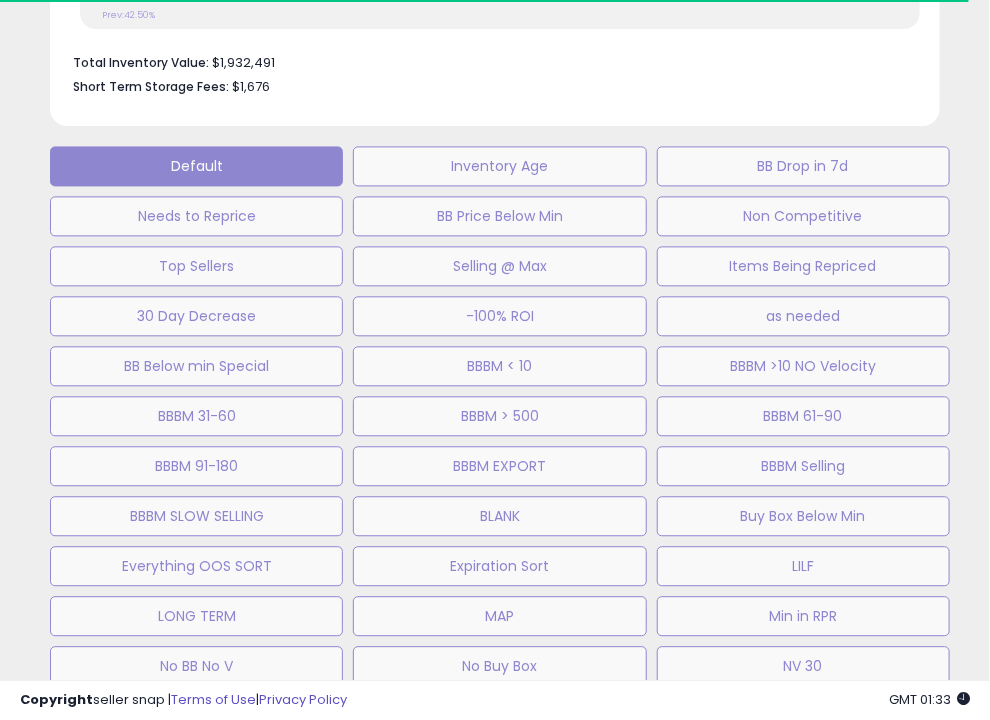 select on "**" 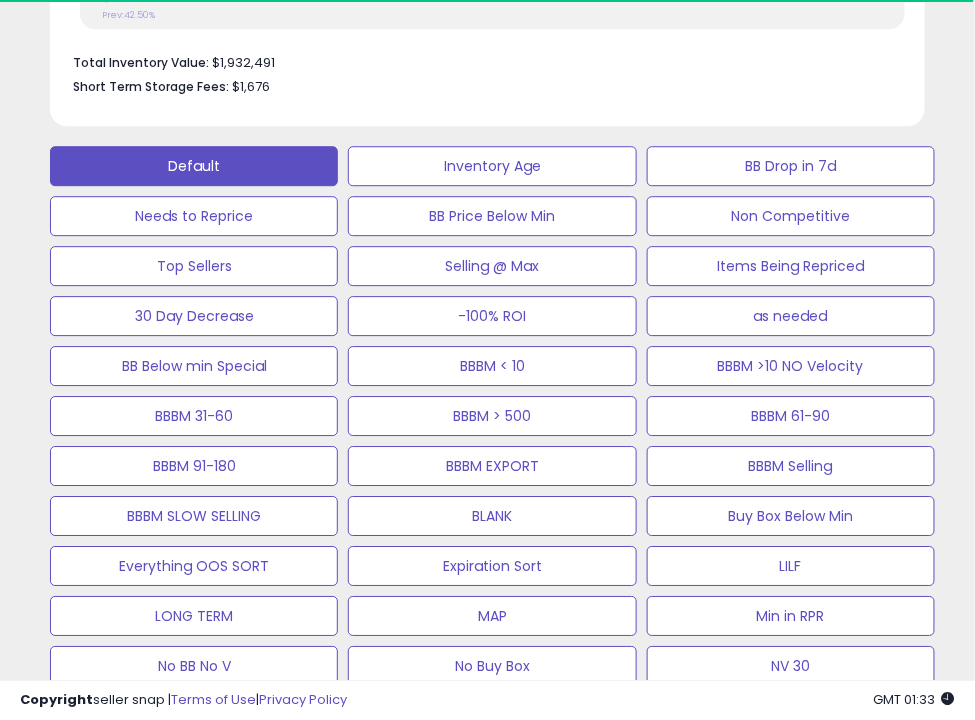 scroll, scrollTop: 390, scrollLeft: 865, axis: both 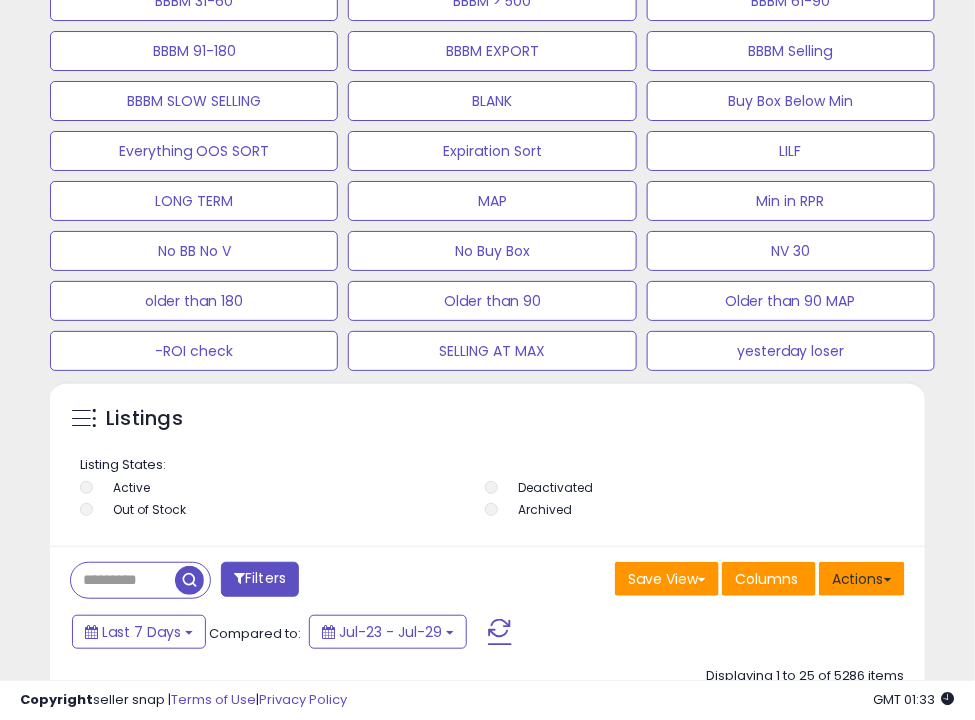 click on "Actions" at bounding box center (862, 579) 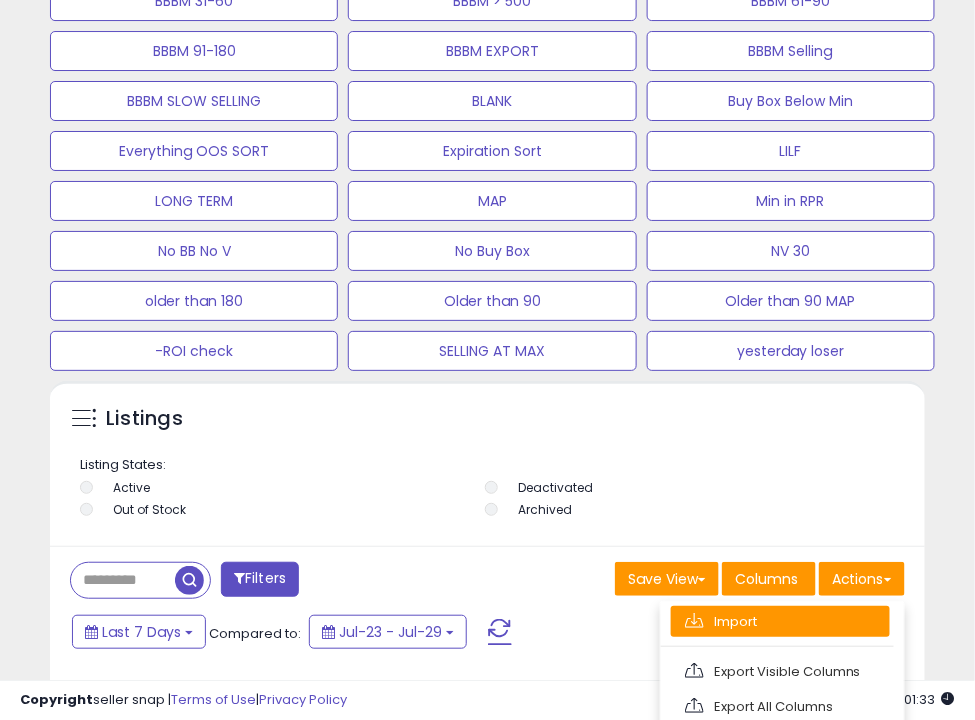 click on "Import" at bounding box center (780, 621) 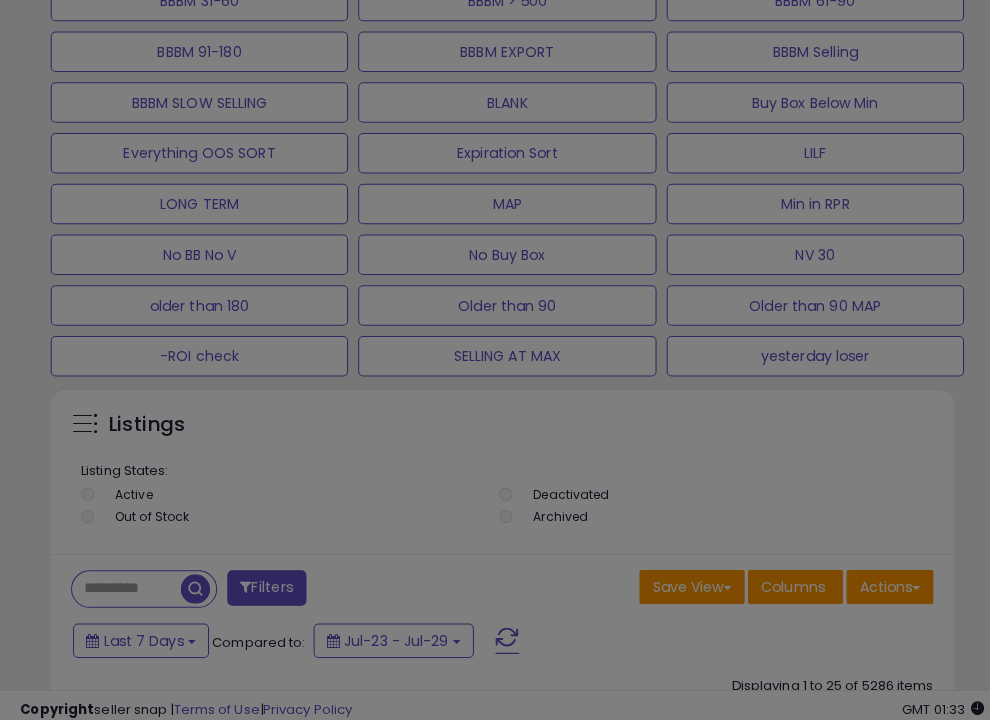 scroll, scrollTop: 999609, scrollLeft: 999119, axis: both 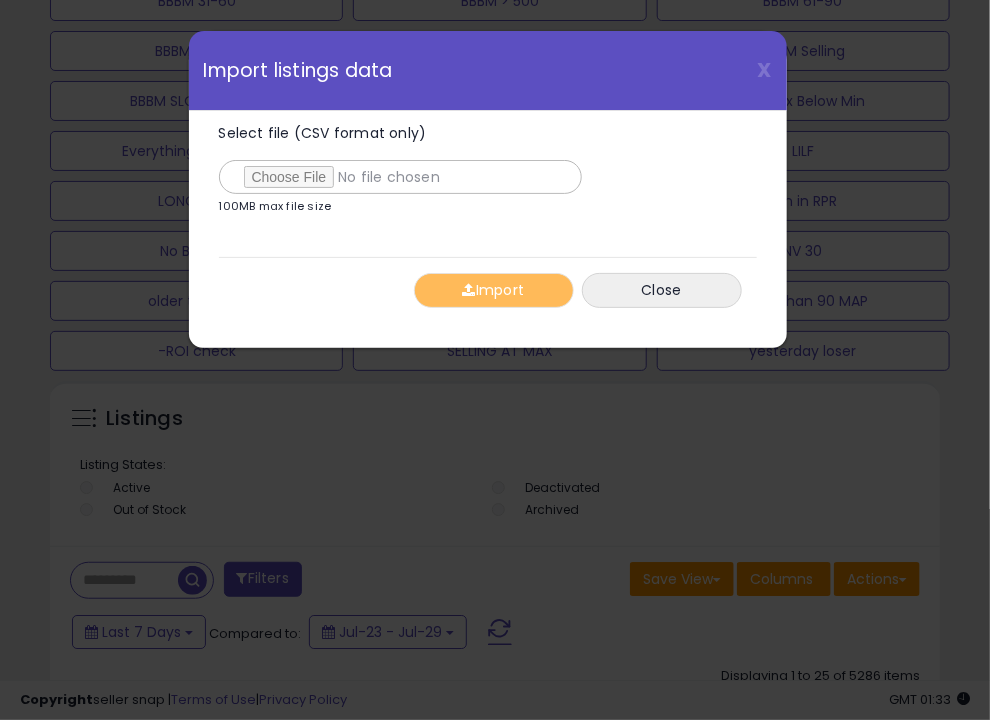 type on "**********" 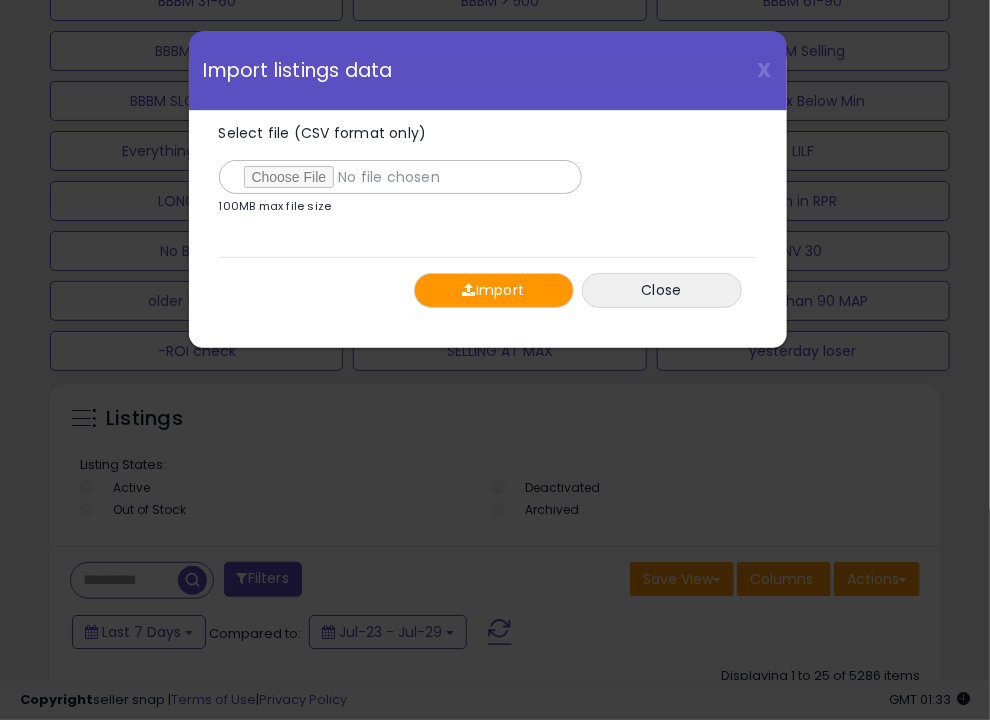 click on "Import" at bounding box center [494, 290] 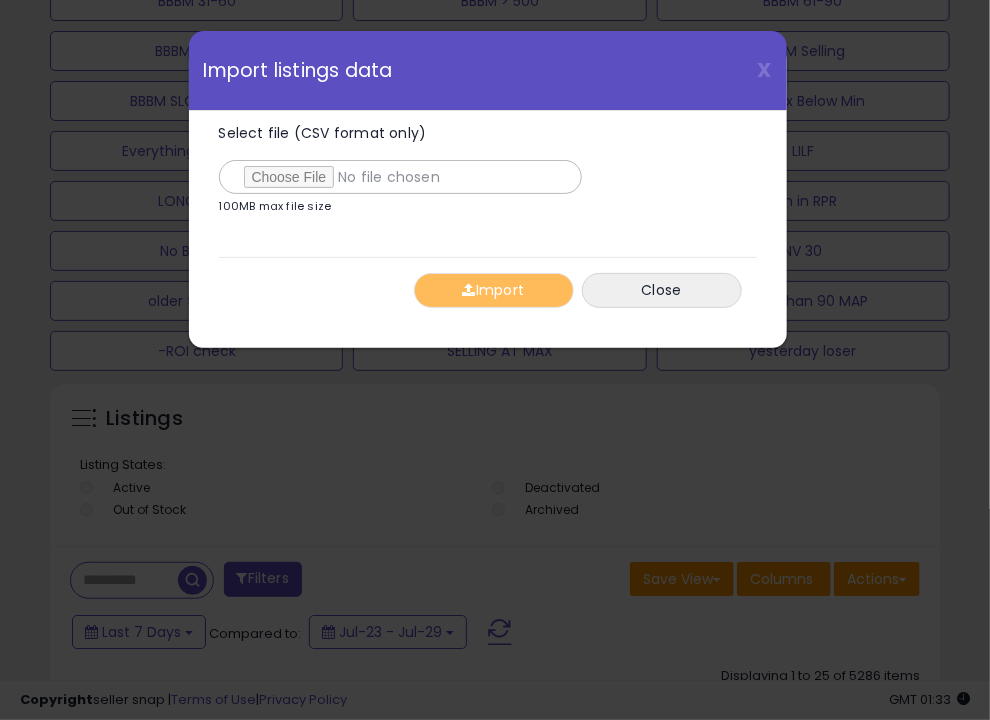 click on "Import
Close" at bounding box center (488, 290) 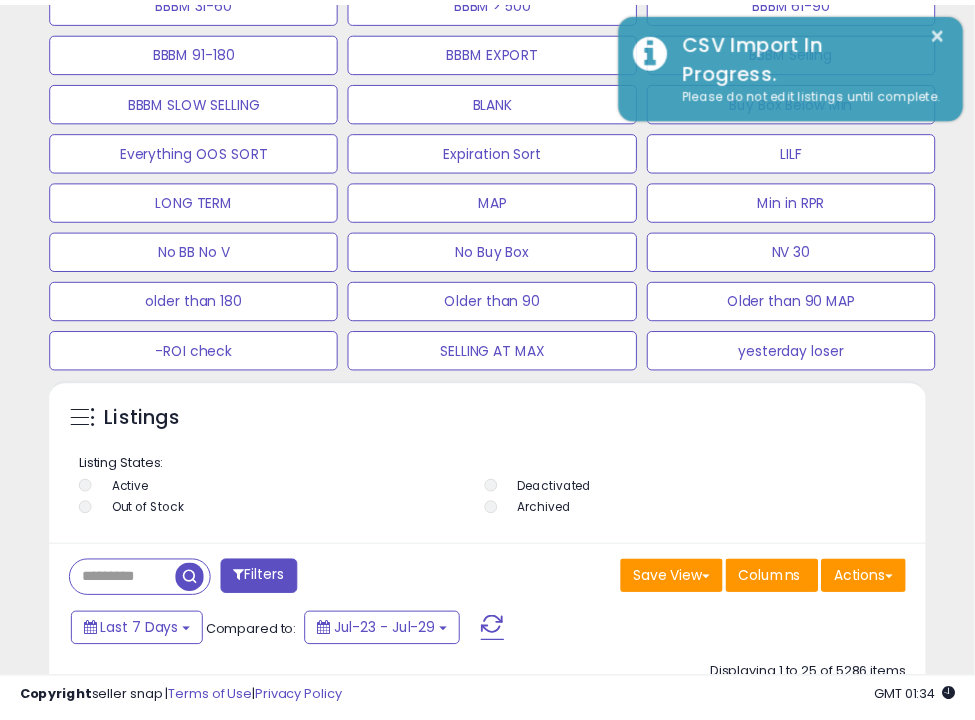 scroll, scrollTop: 390, scrollLeft: 865, axis: both 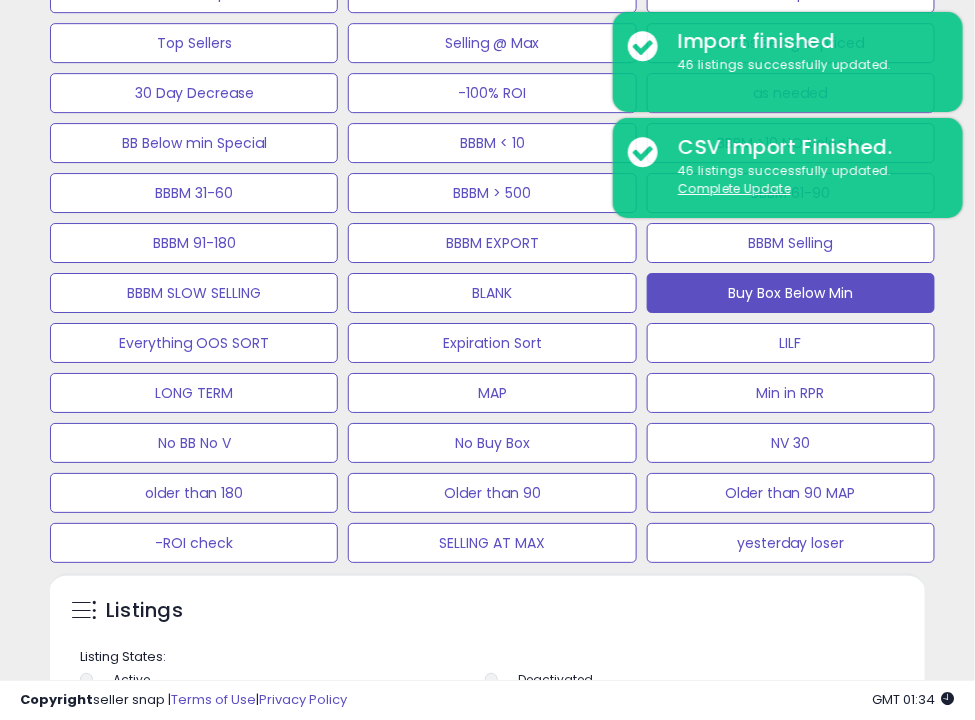 click on "Buy Box Below Min" at bounding box center (492, -57) 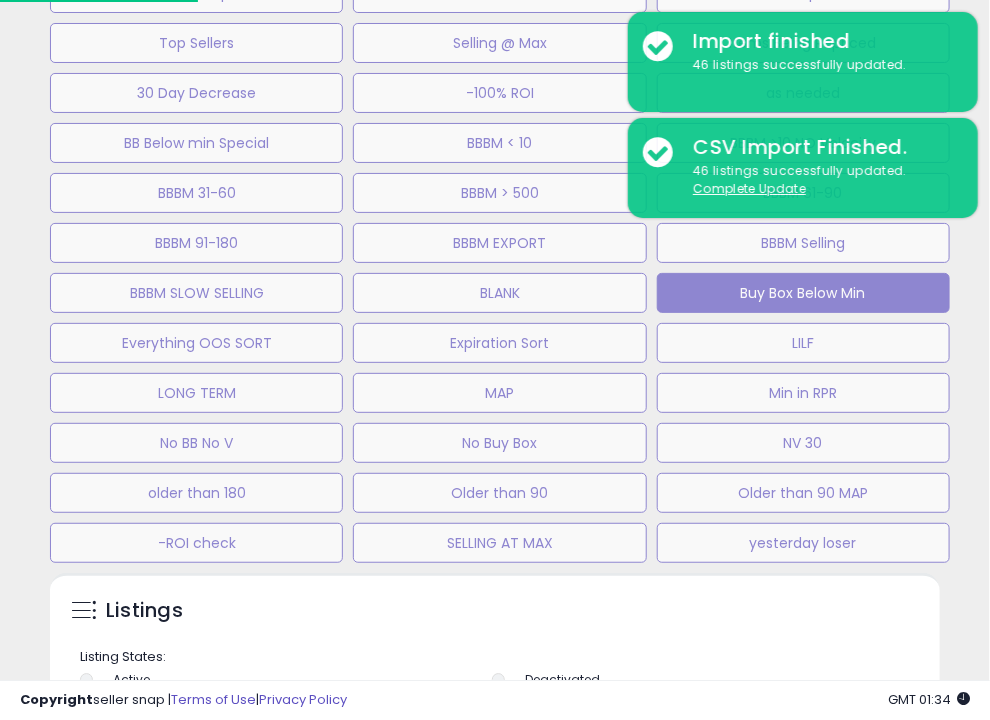 scroll, scrollTop: 999609, scrollLeft: 999119, axis: both 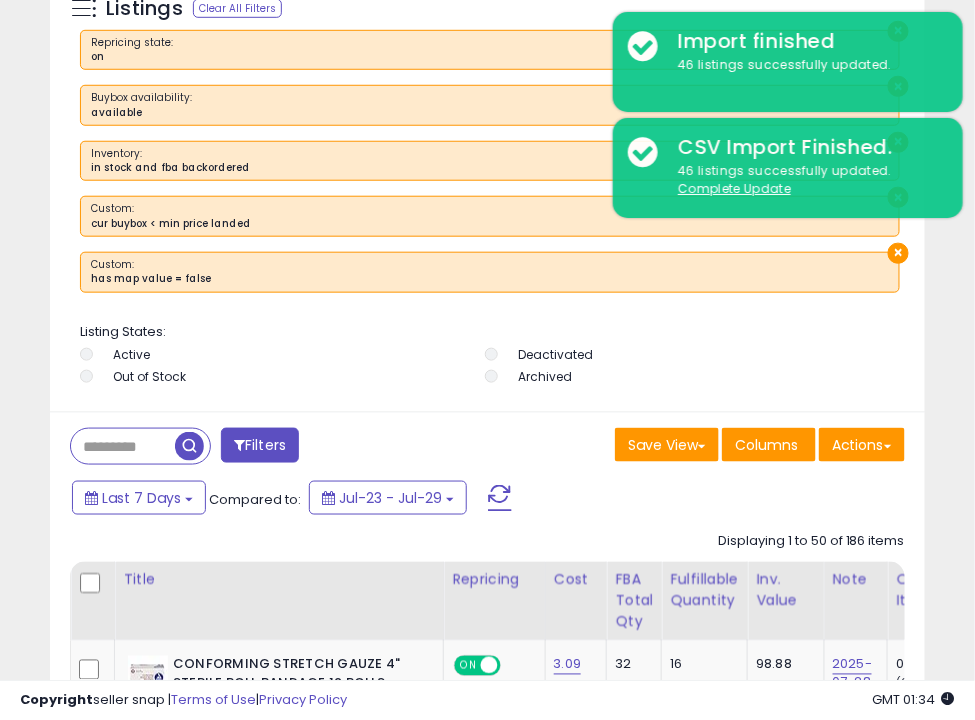 click on "Filters
Save View
Save As New View" at bounding box center [487, 4327] 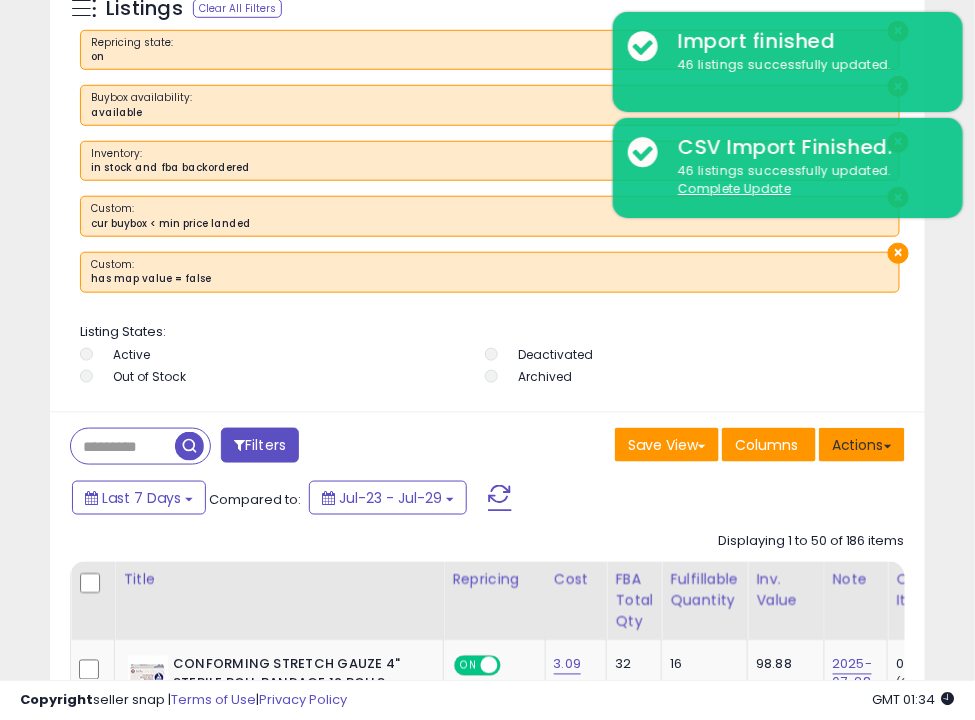 click on "Actions" at bounding box center [862, 445] 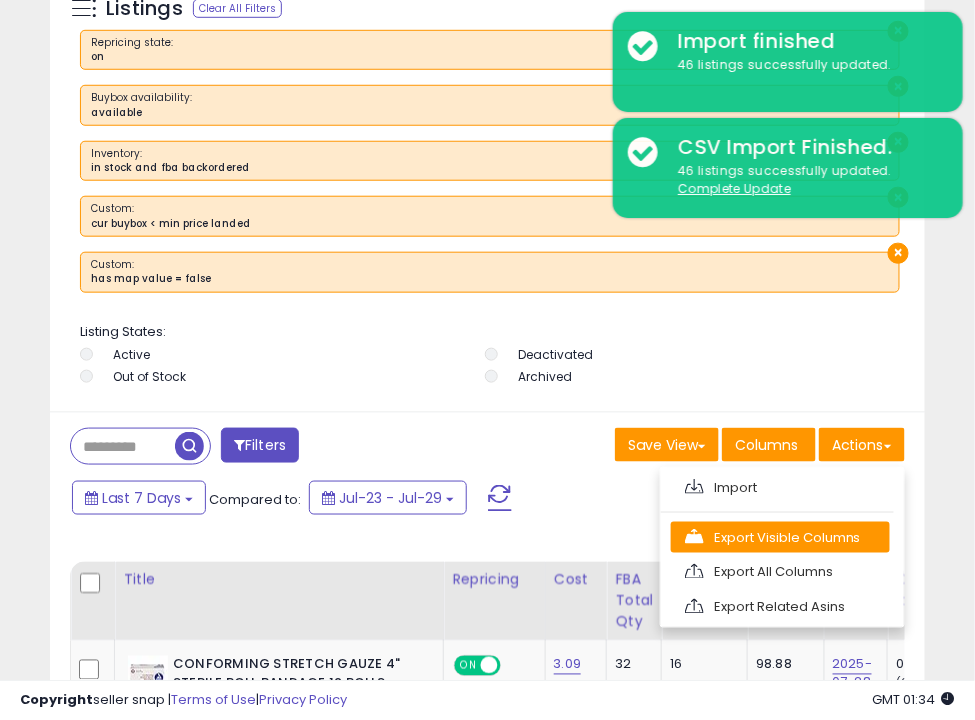 click on "Export Visible Columns" at bounding box center [780, 537] 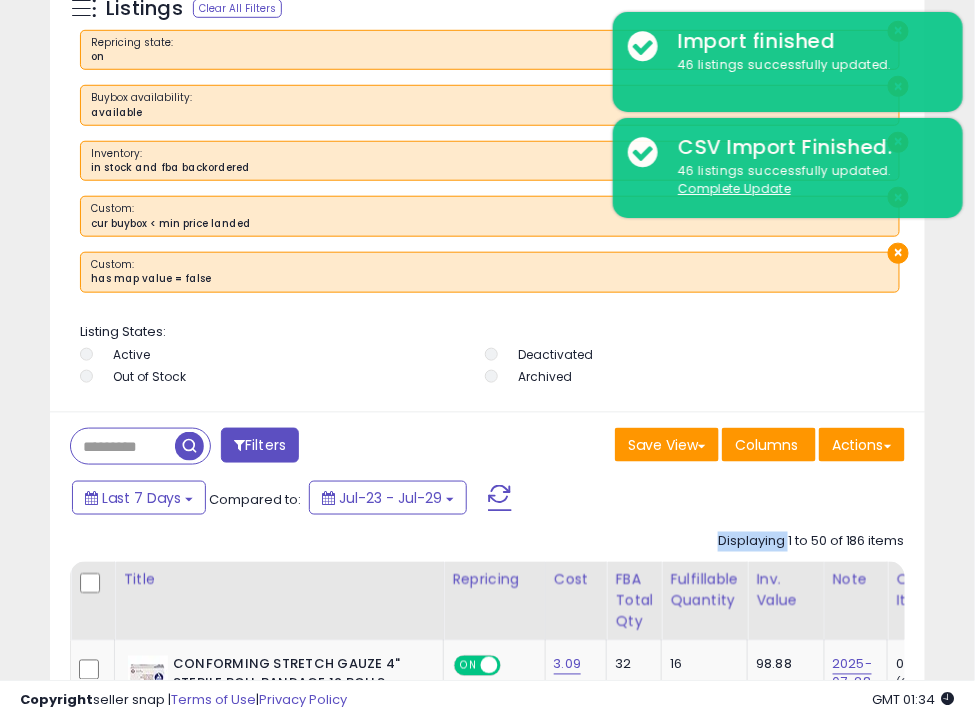 click on "Displaying 1 to 50 of 186 items" 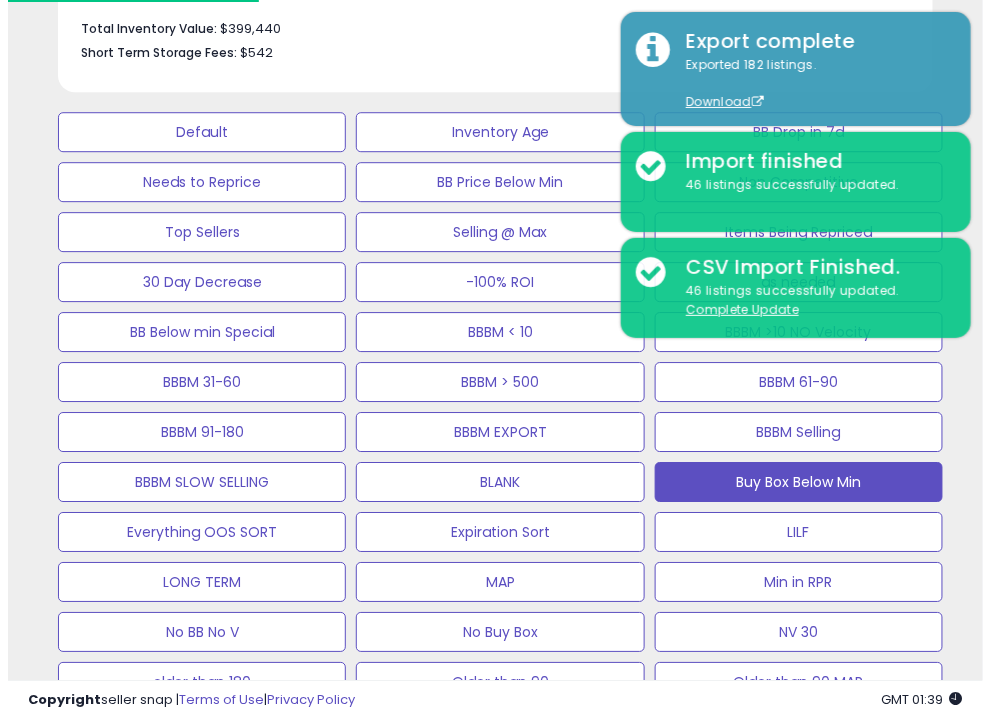 scroll, scrollTop: 1141, scrollLeft: 0, axis: vertical 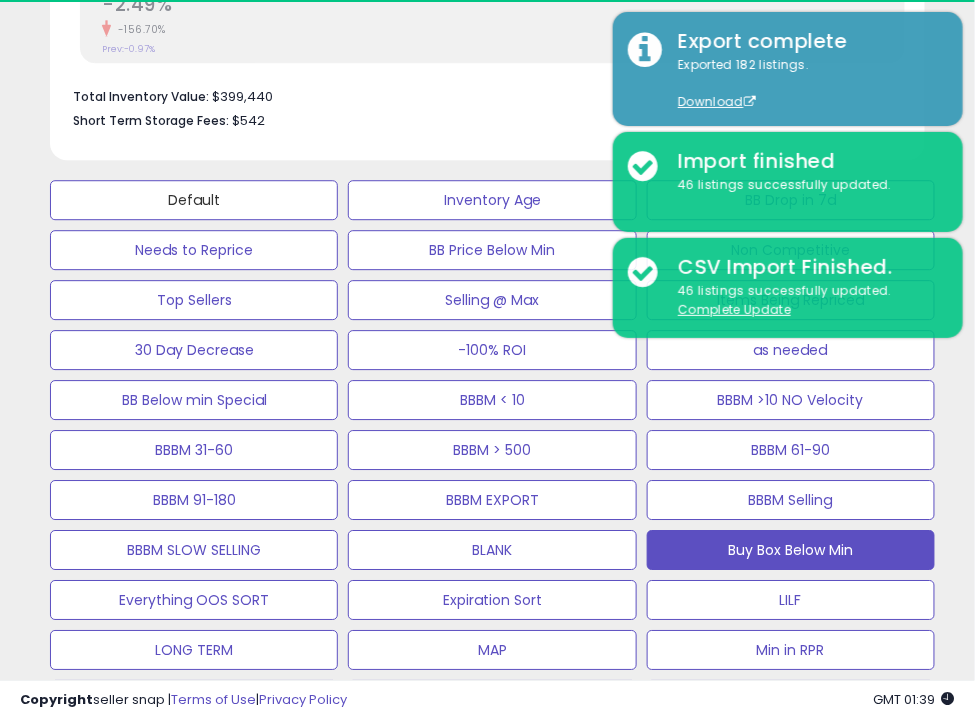 drag, startPoint x: 269, startPoint y: 196, endPoint x: 0, endPoint y: 136, distance: 275.61023 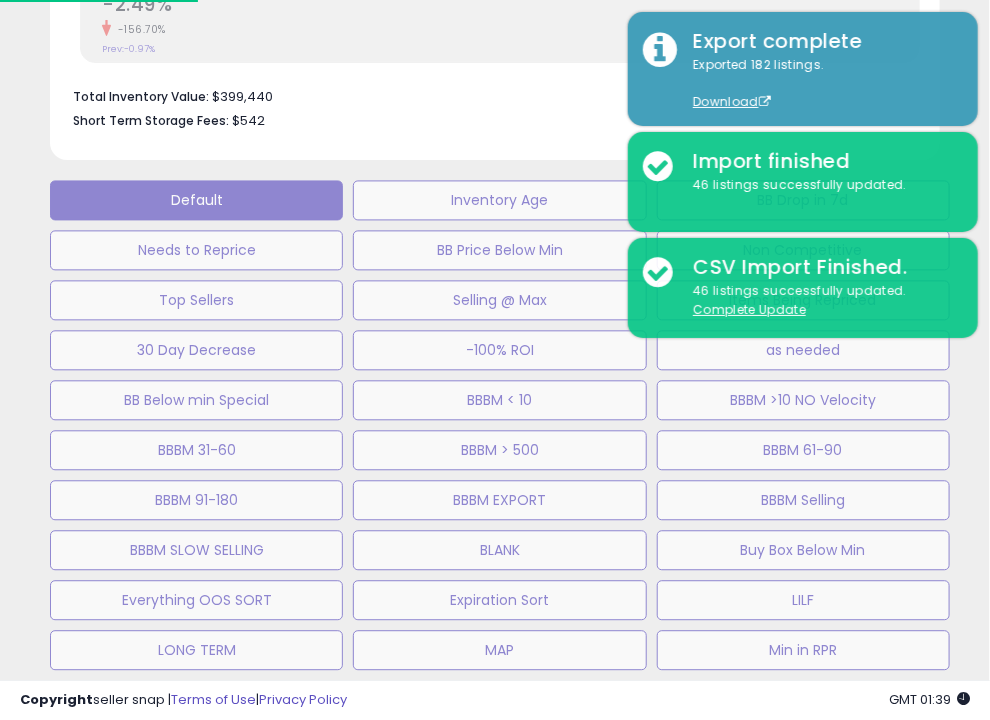 scroll, scrollTop: 999609, scrollLeft: 999119, axis: both 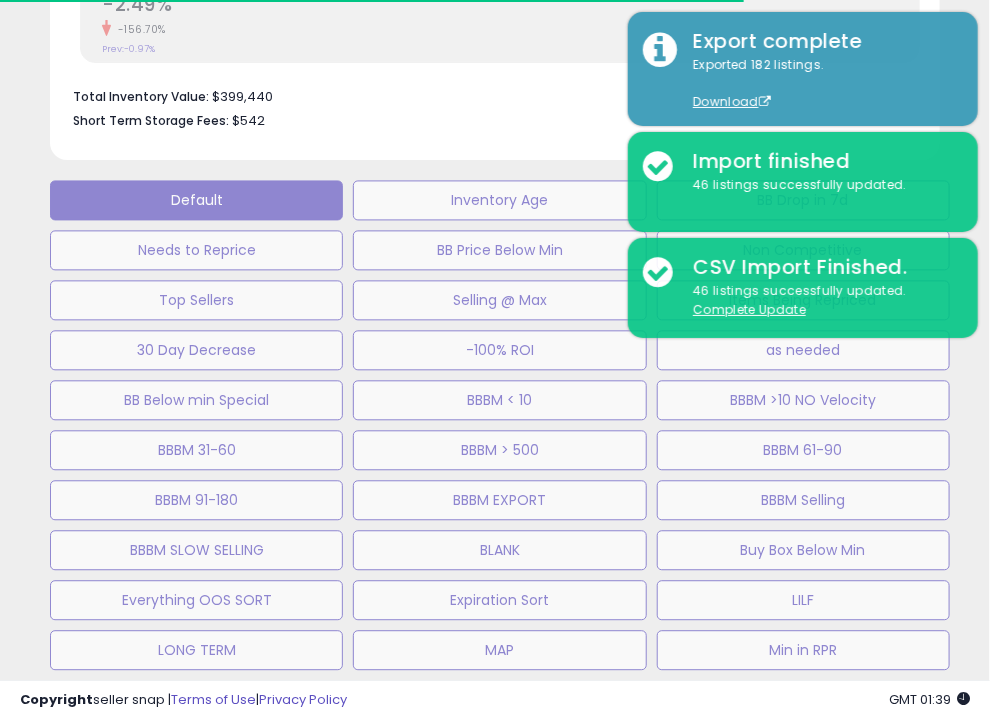 click on "Analytics
Totals For
All Selected Listings
Listings With Cost
Include Returns" 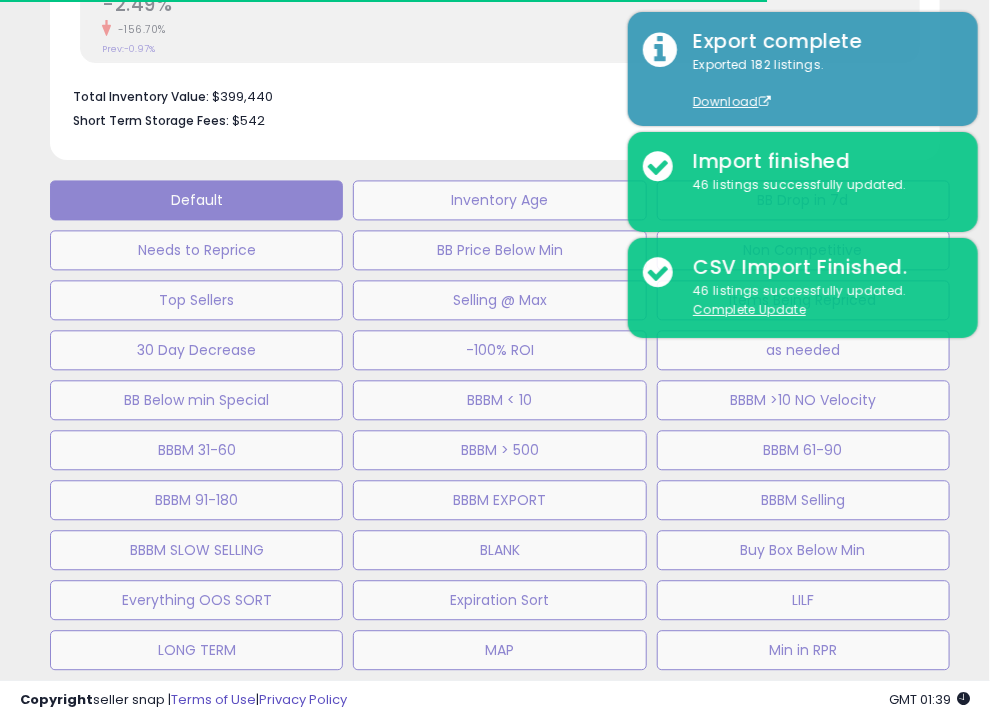 select on "**" 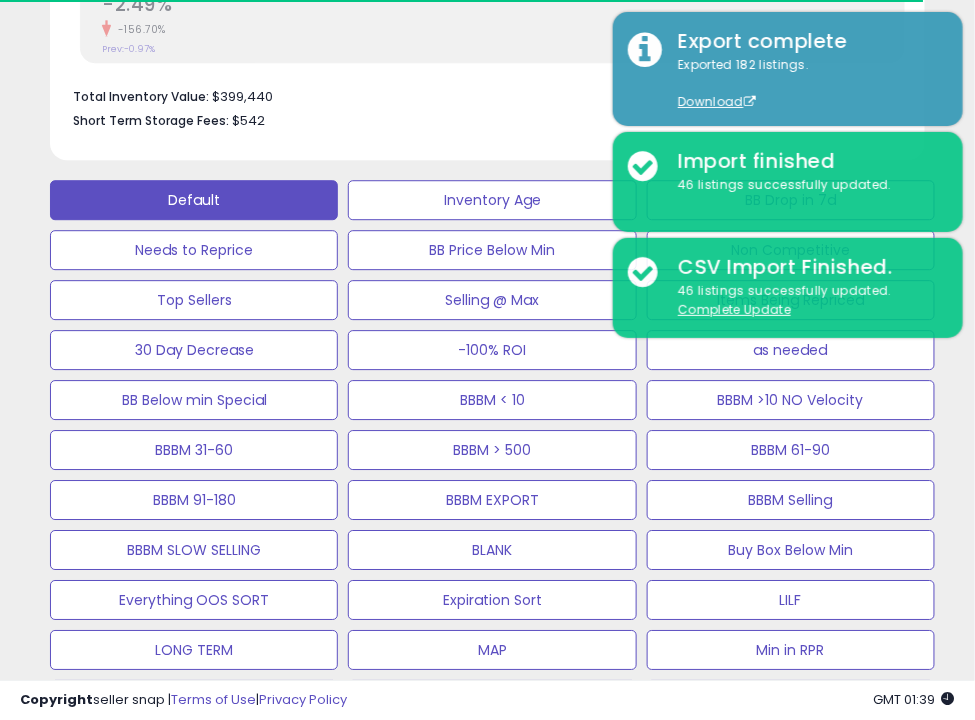 scroll, scrollTop: 390, scrollLeft: 865, axis: both 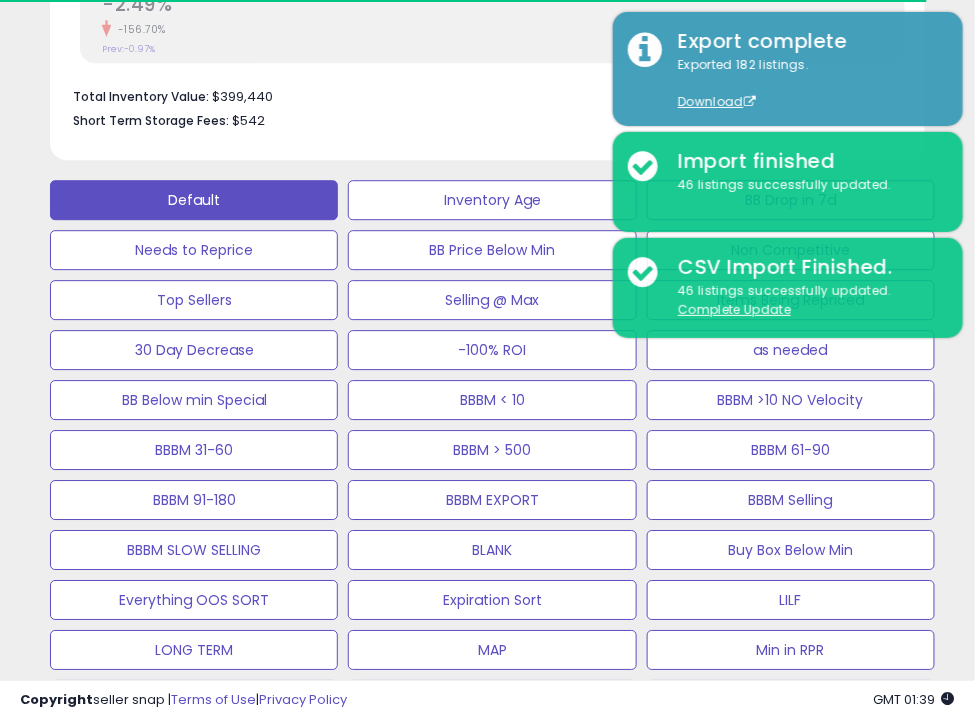 click at bounding box center [960, 705] 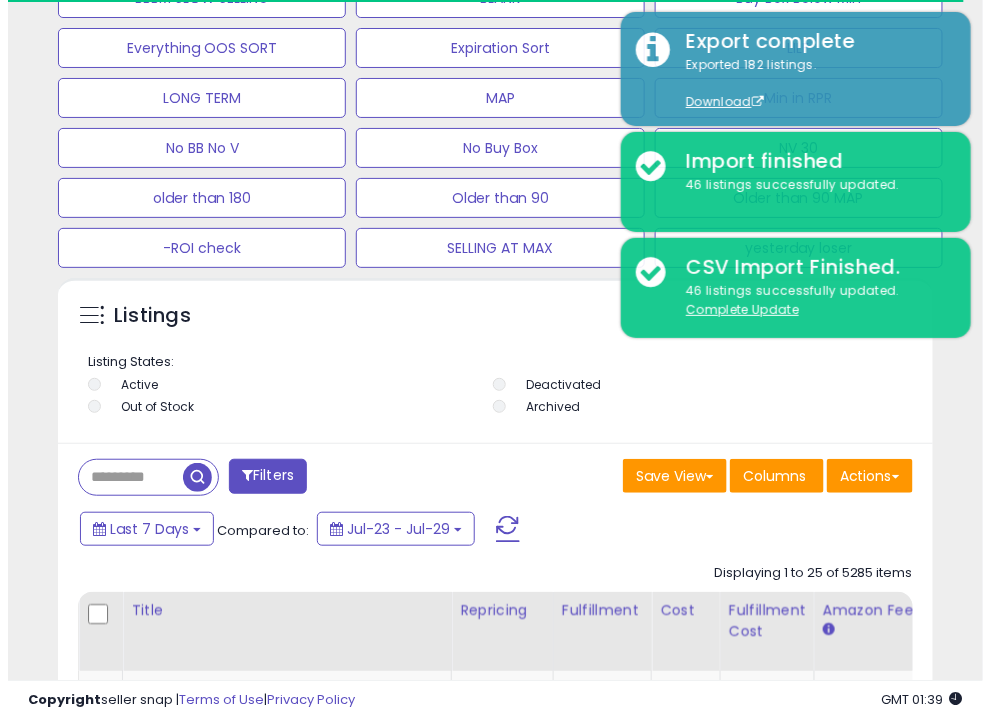scroll, scrollTop: 1686, scrollLeft: 0, axis: vertical 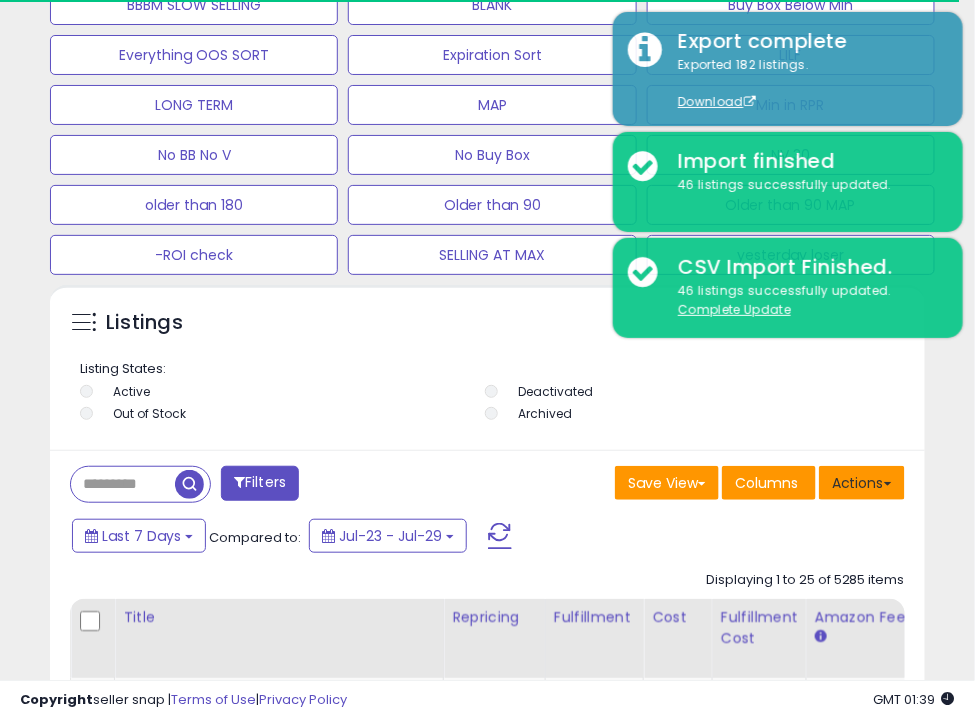 click on "Actions" at bounding box center (862, 483) 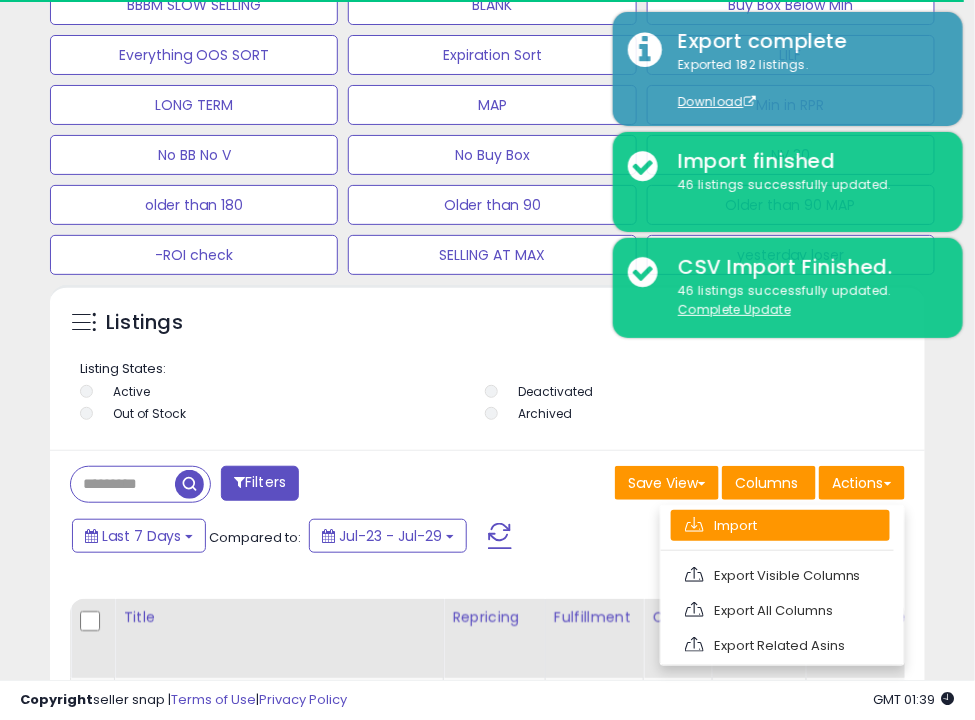 click on "Import" at bounding box center (780, 525) 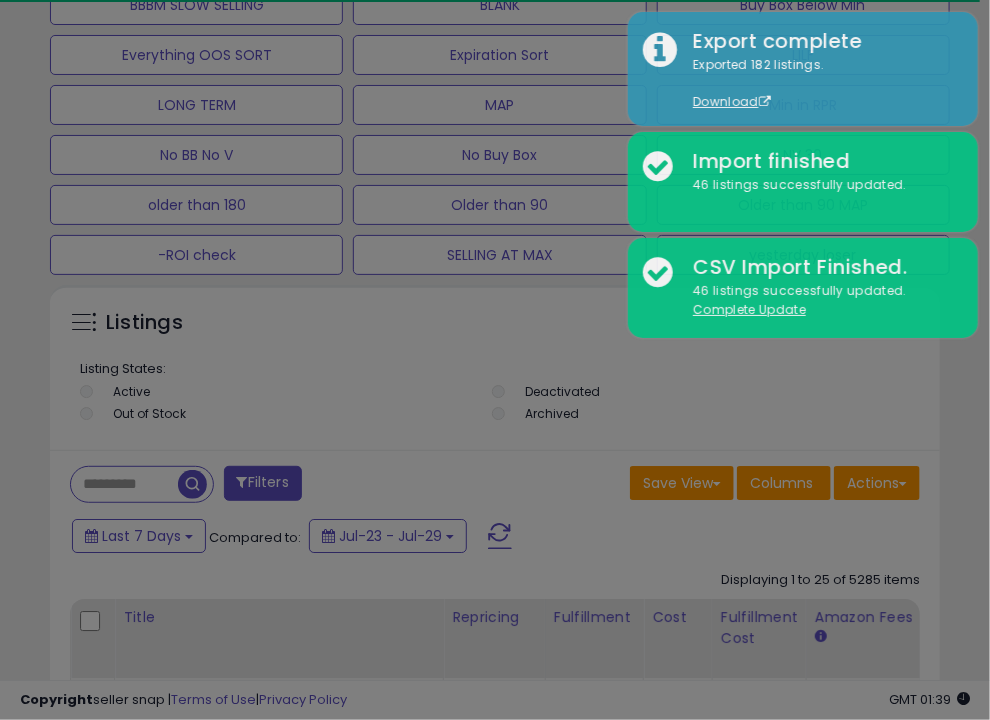 scroll, scrollTop: 999609, scrollLeft: 999119, axis: both 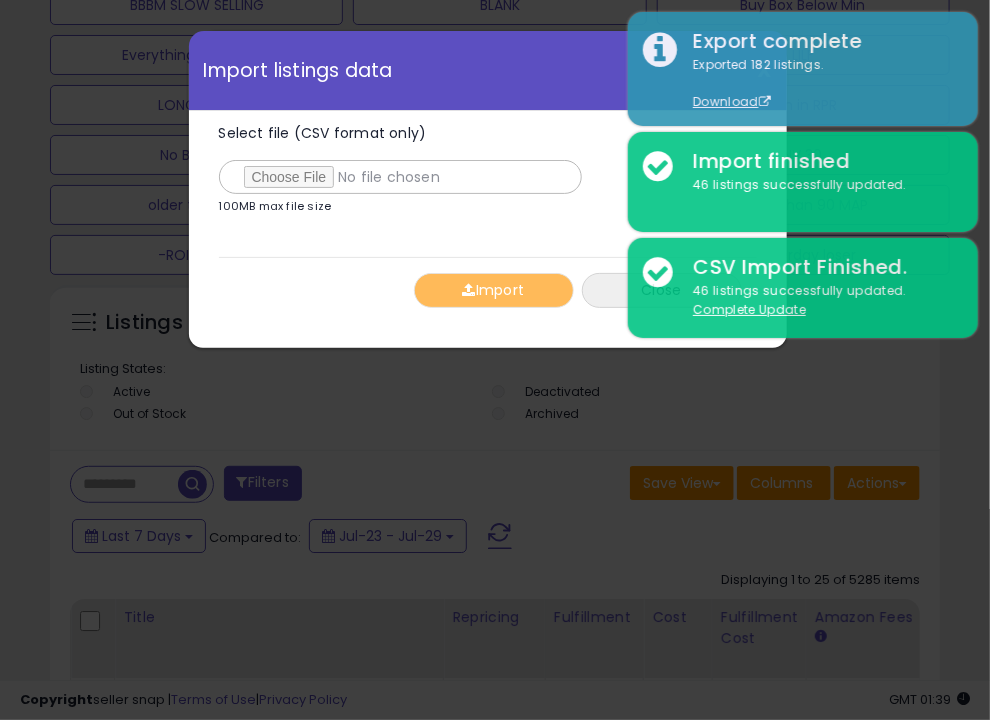 type on "**********" 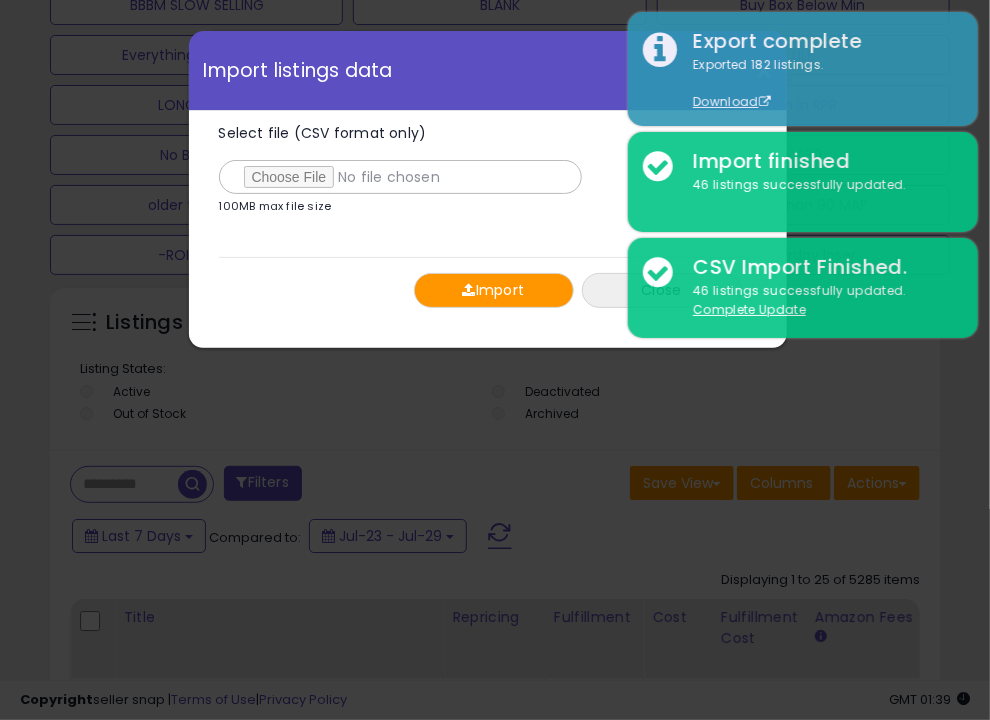 click on "Import" at bounding box center (494, 290) 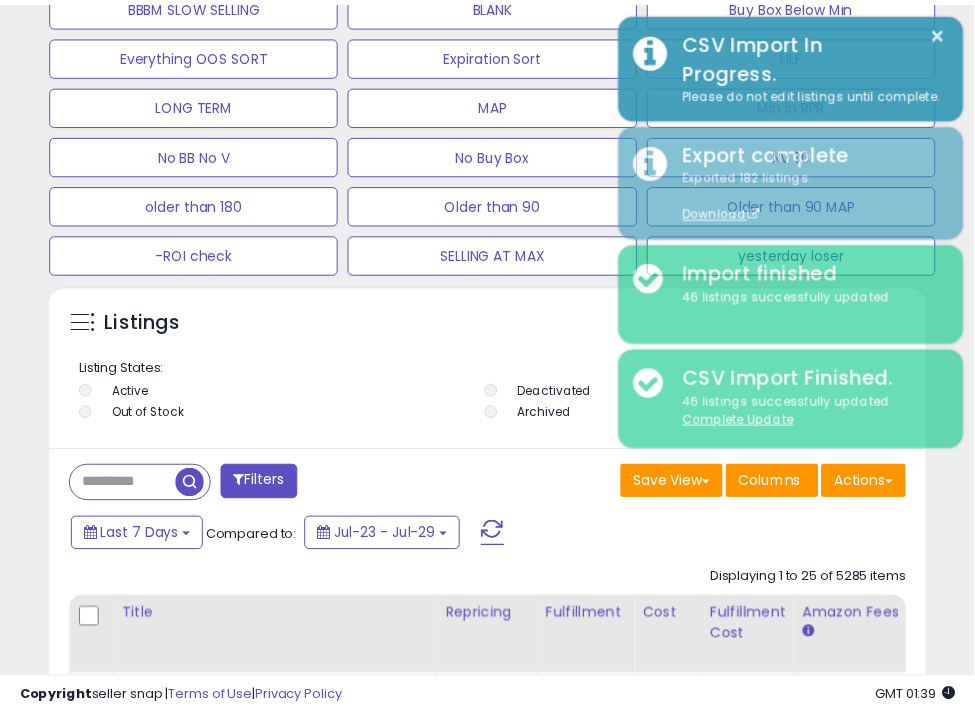 scroll, scrollTop: 390, scrollLeft: 865, axis: both 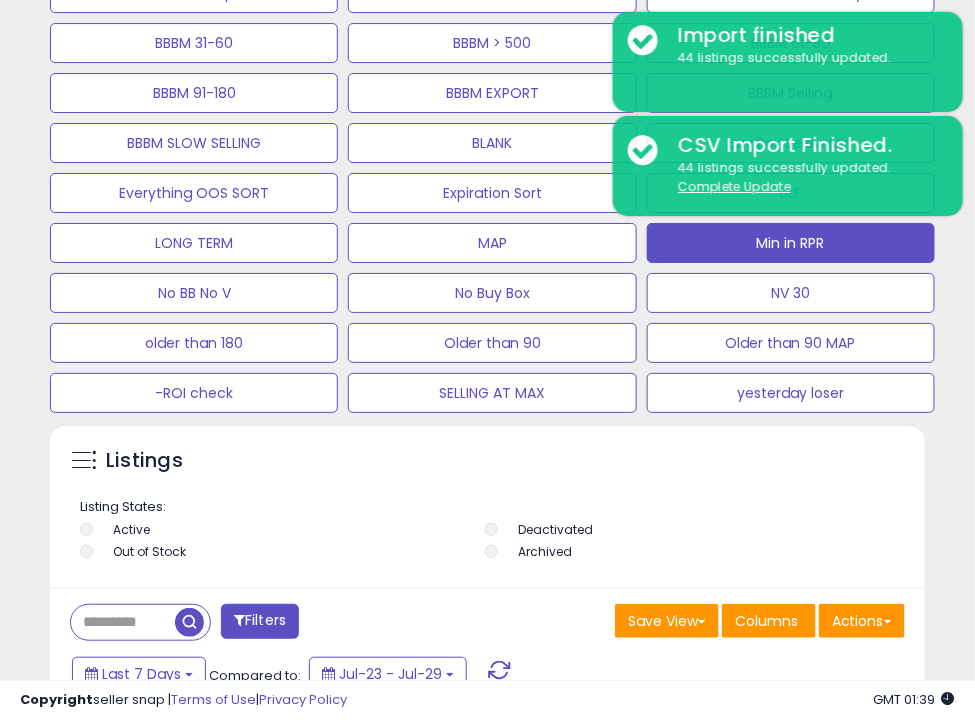 click on "Min in RPR" at bounding box center (492, -207) 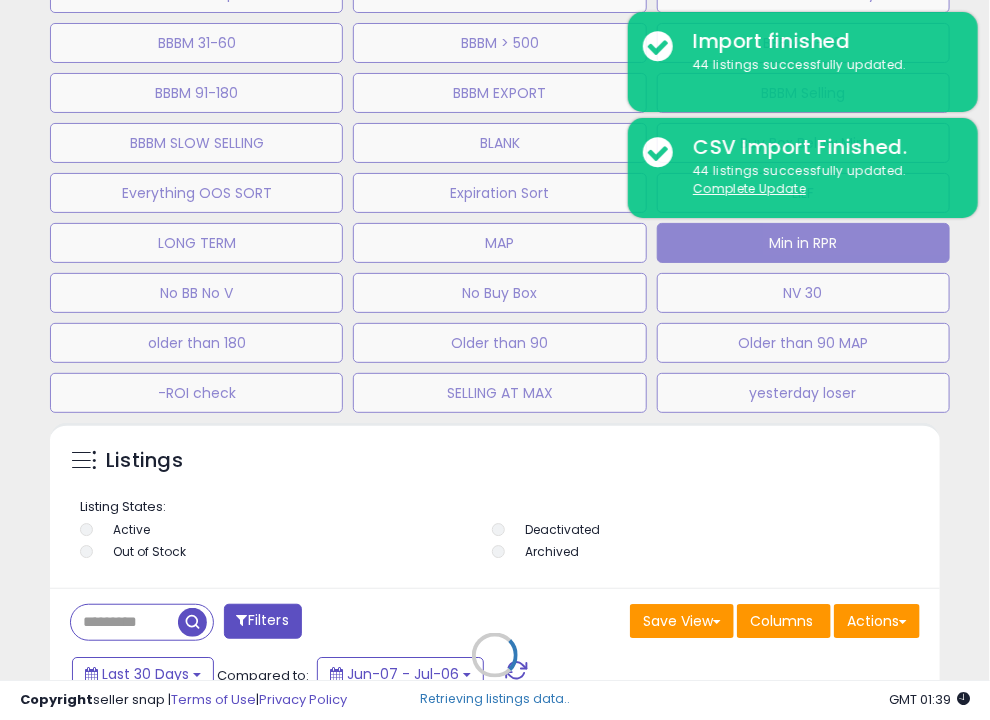 scroll, scrollTop: 999609, scrollLeft: 999119, axis: both 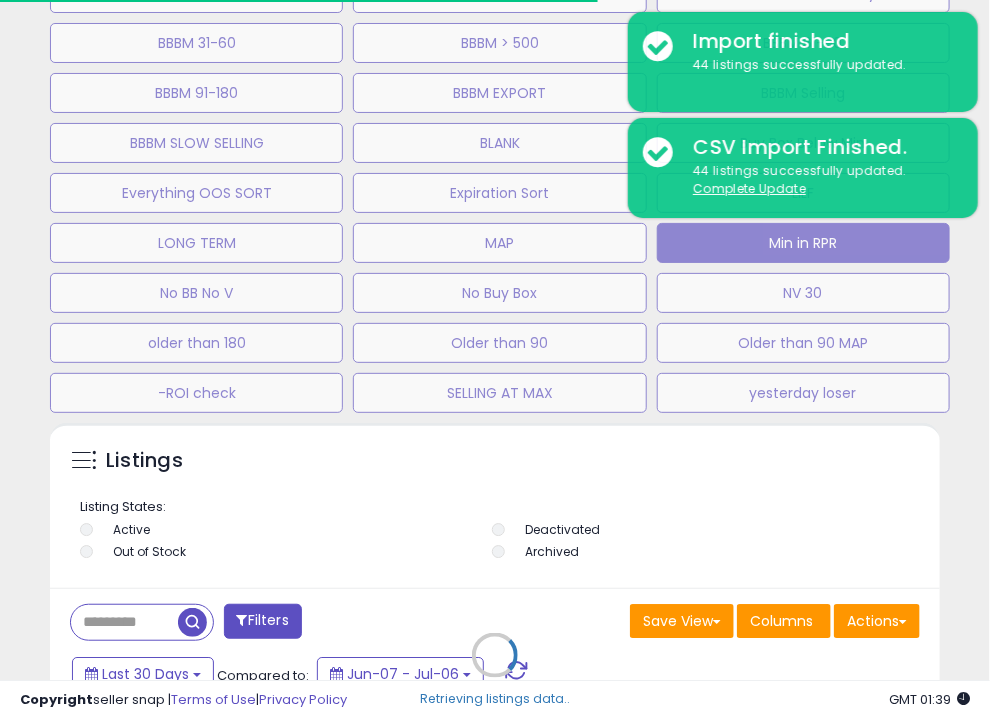 select on "**" 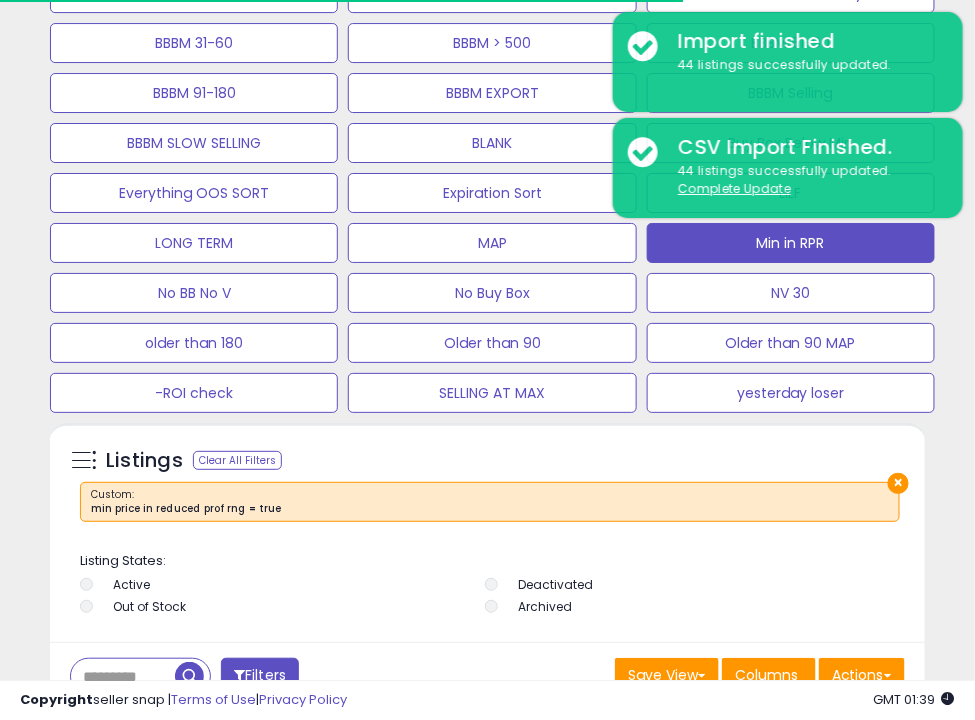 scroll, scrollTop: 390, scrollLeft: 865, axis: both 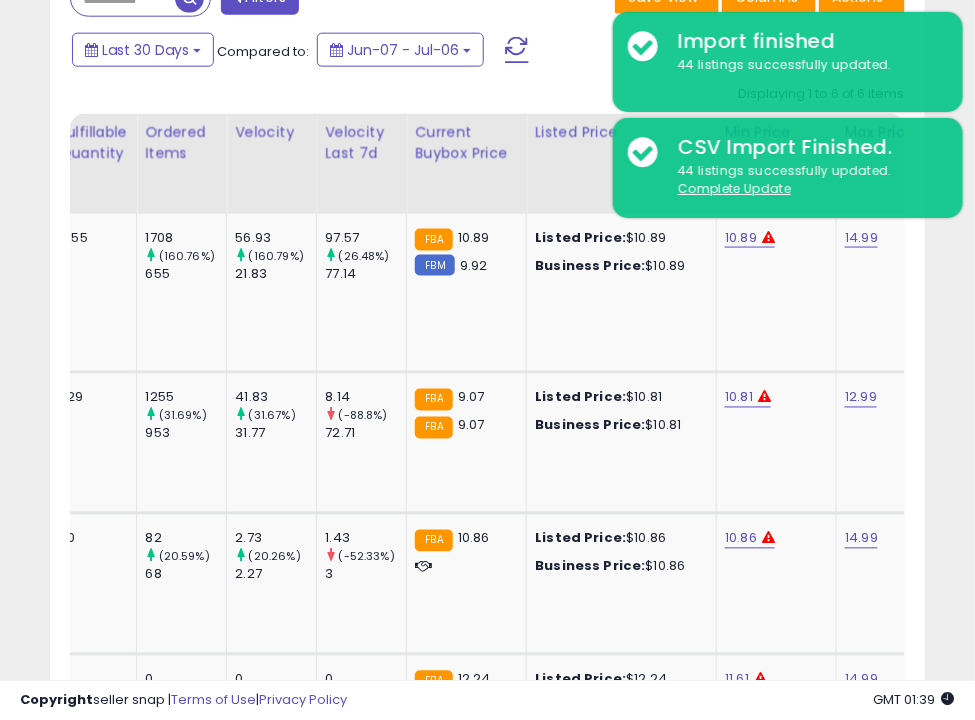 click on "Listings
Clear All Filters
×" at bounding box center (487, 462) 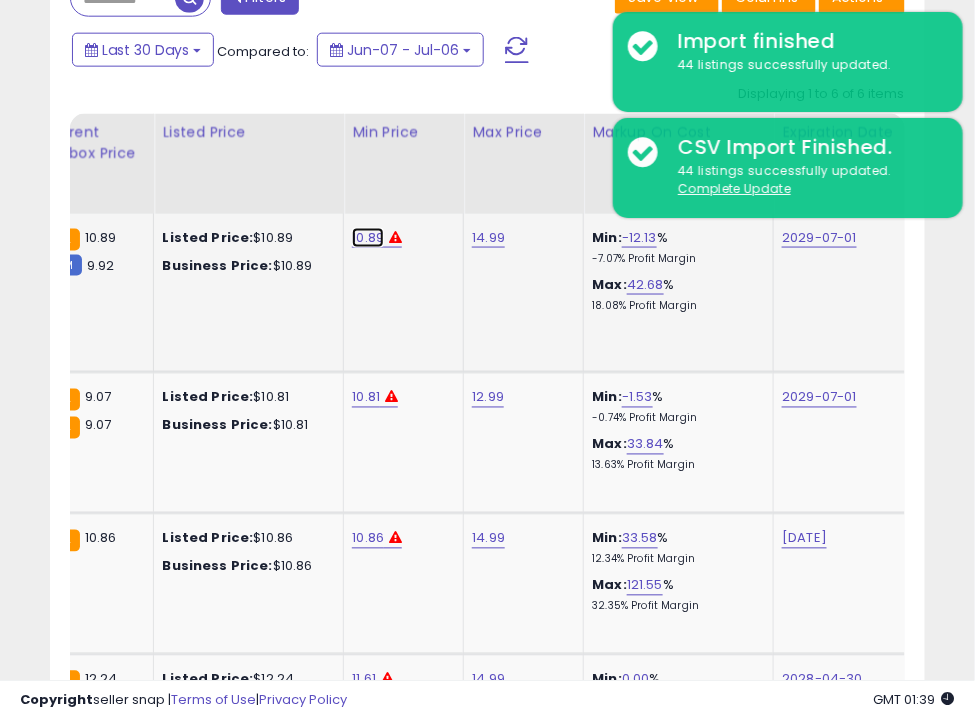 click on "10.89" at bounding box center [368, 238] 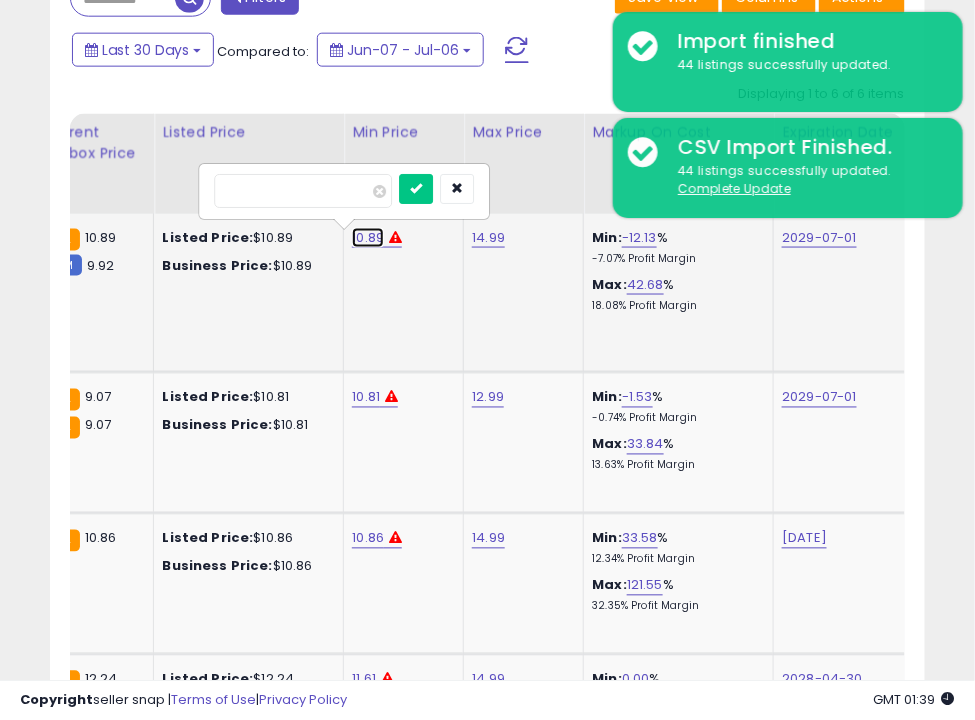 click on "10.89" at bounding box center (368, 238) 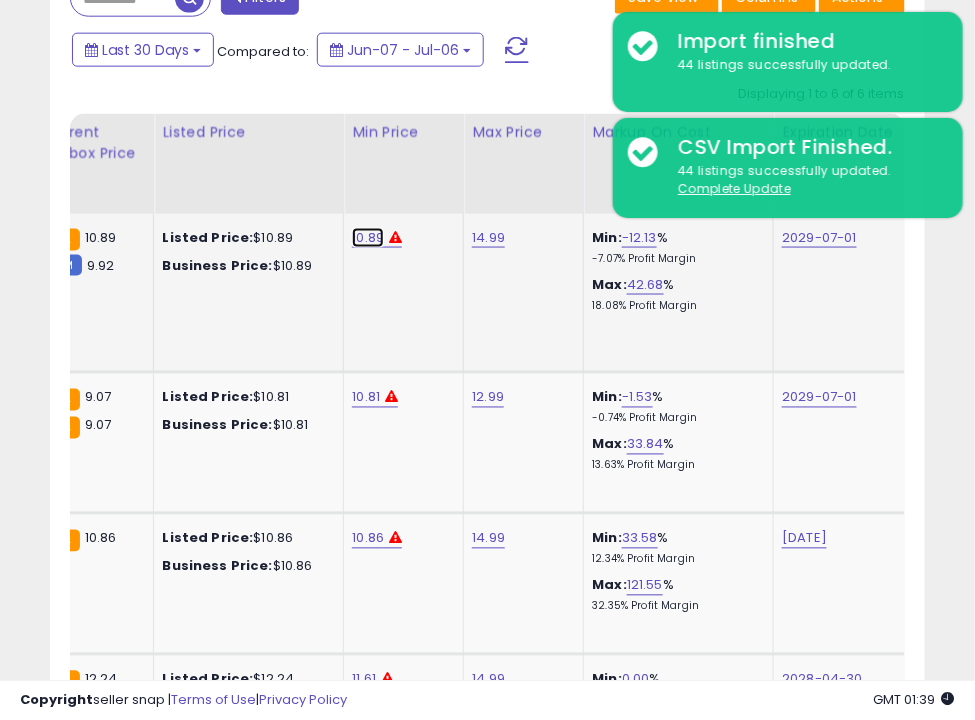 click on "10.89" at bounding box center [368, 238] 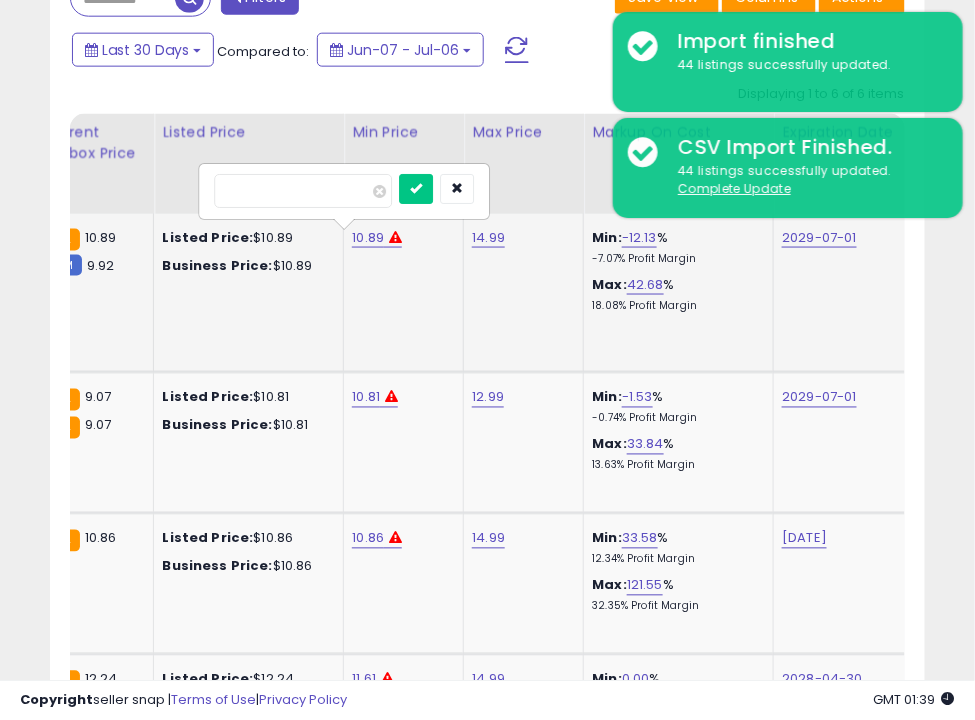 click on "*****" at bounding box center [303, 191] 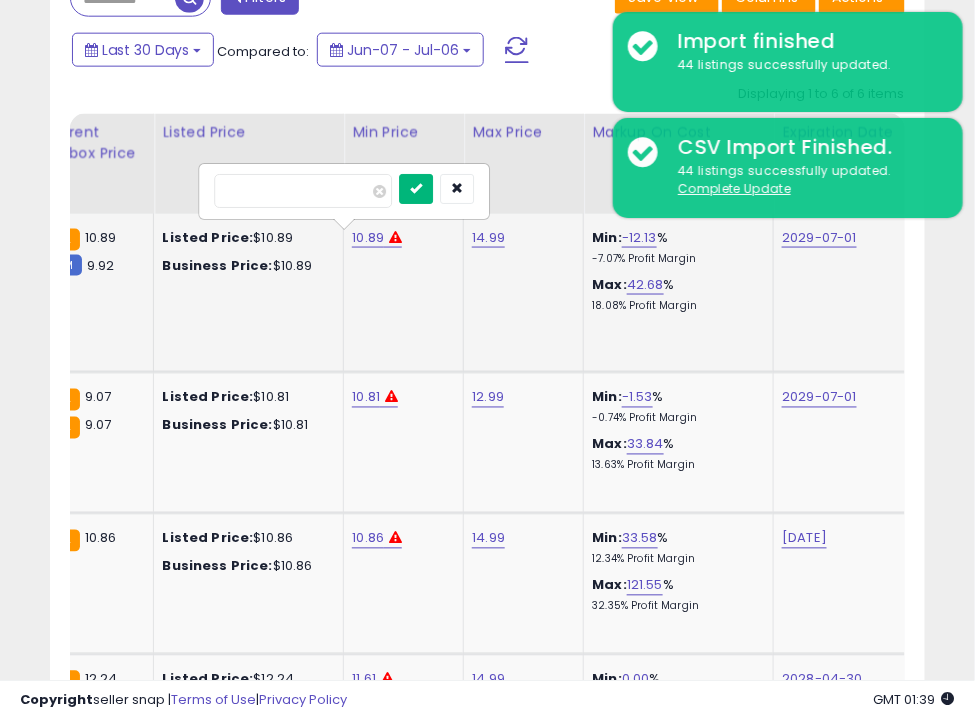 type on "*****" 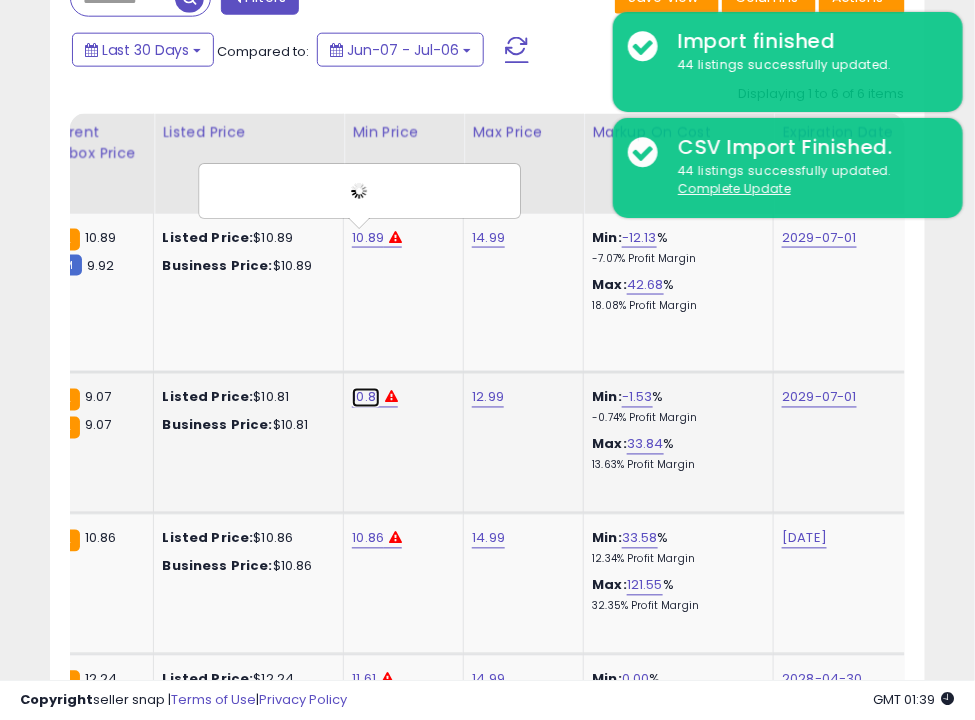 click on "10.81" at bounding box center [368, 238] 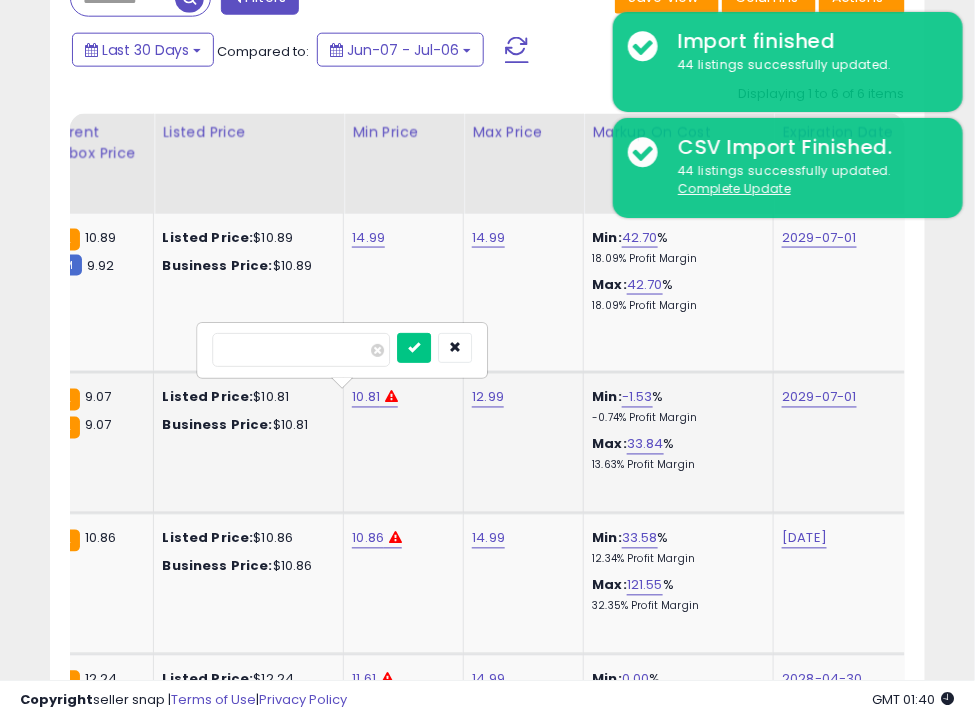 type on "****" 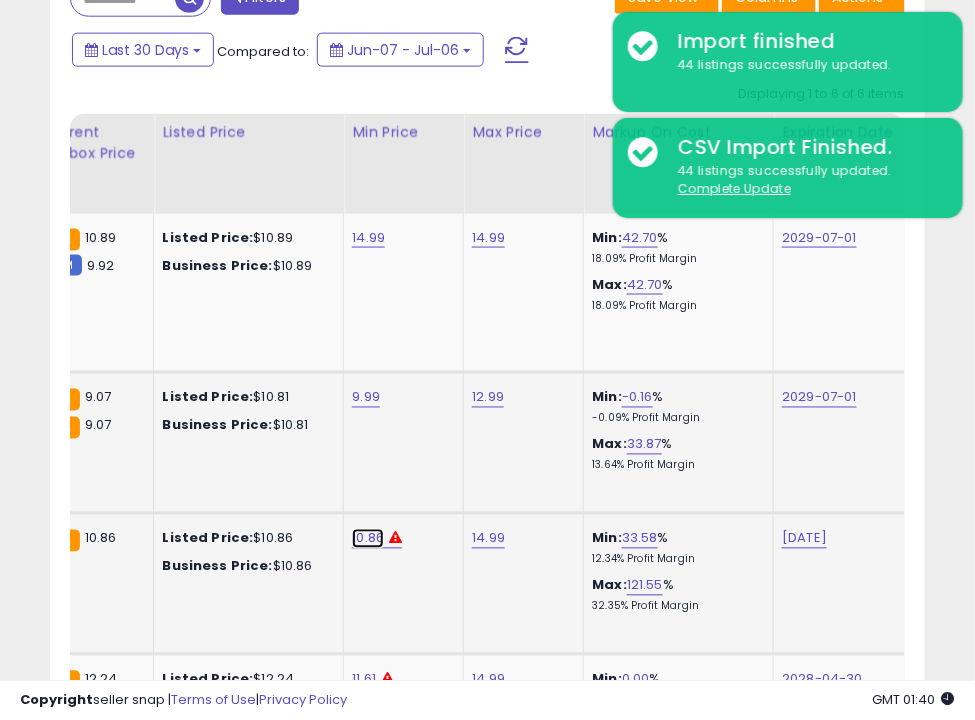 click on "10.86" at bounding box center [368, 238] 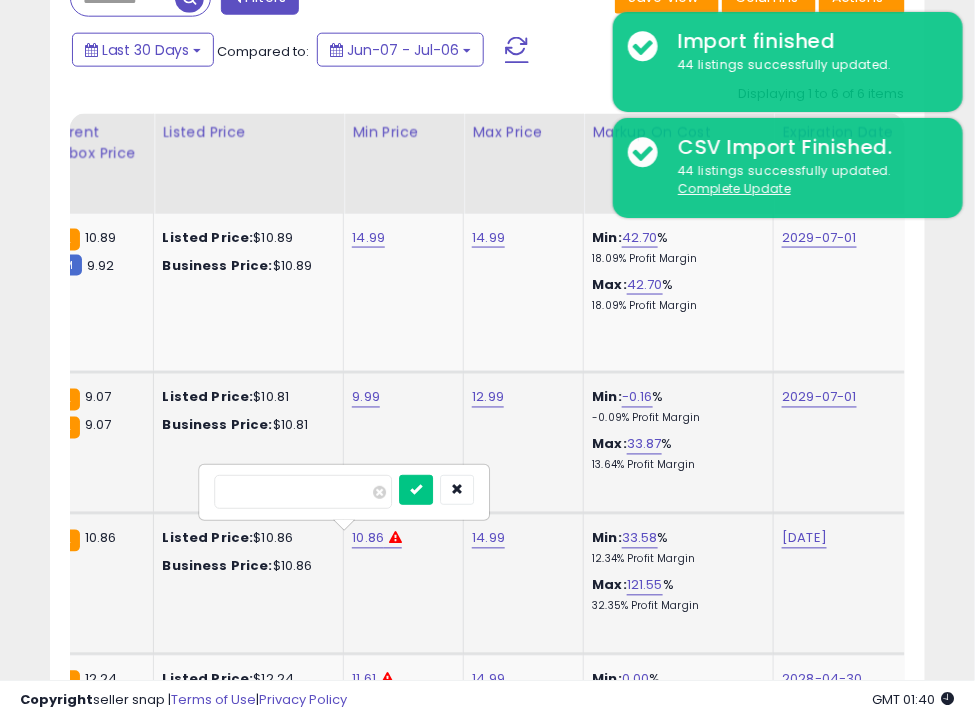 click on "*****" at bounding box center (303, 492) 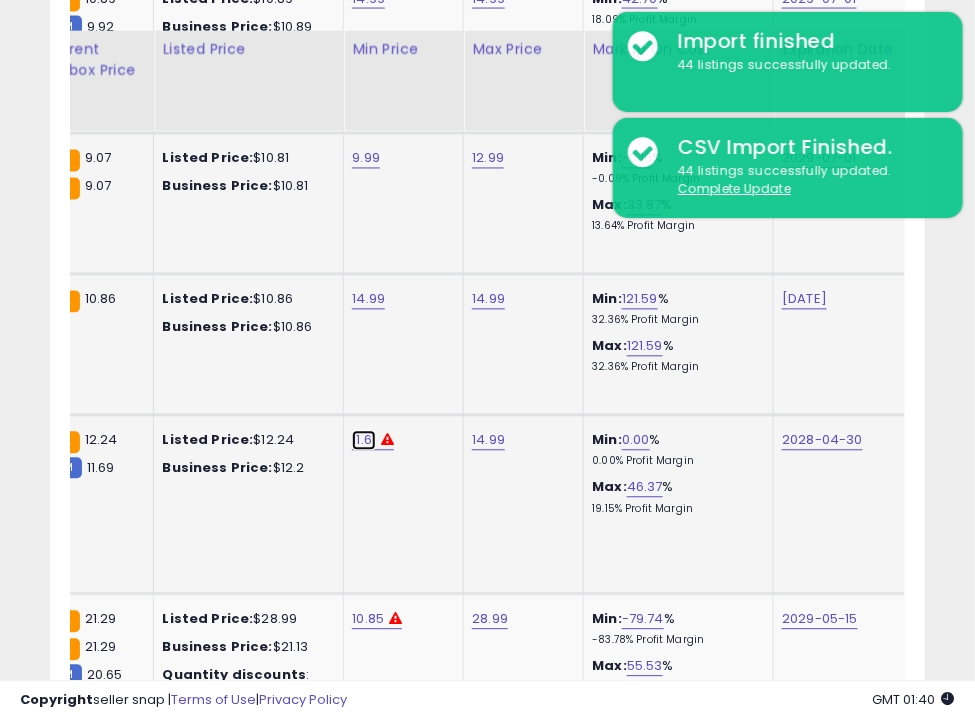 click on "11.61" at bounding box center (368, -1) 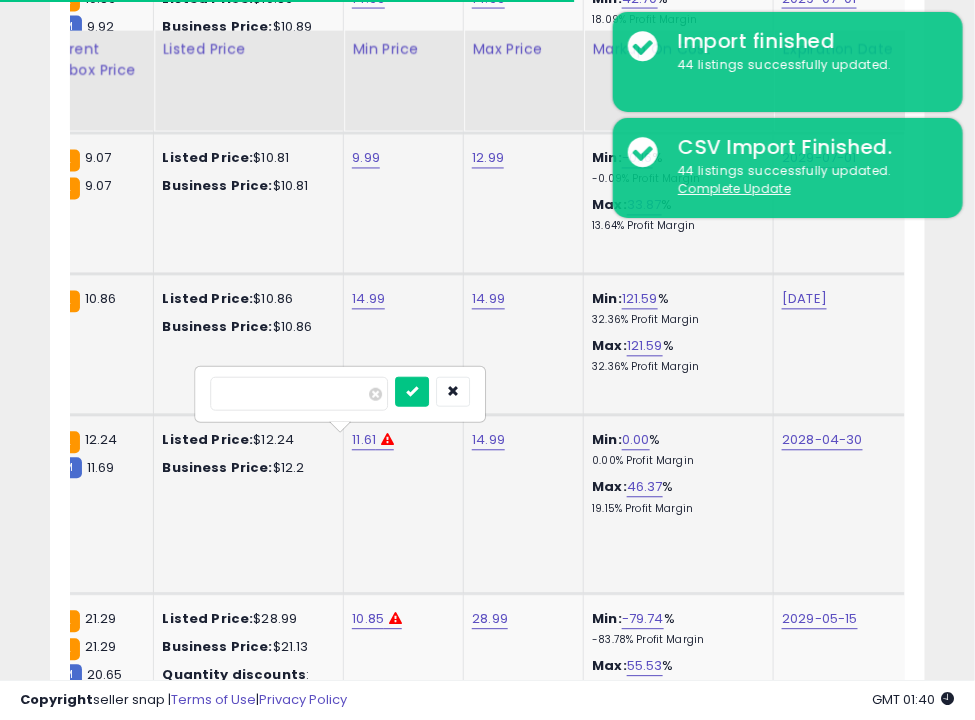 click on "*****" at bounding box center [299, 394] 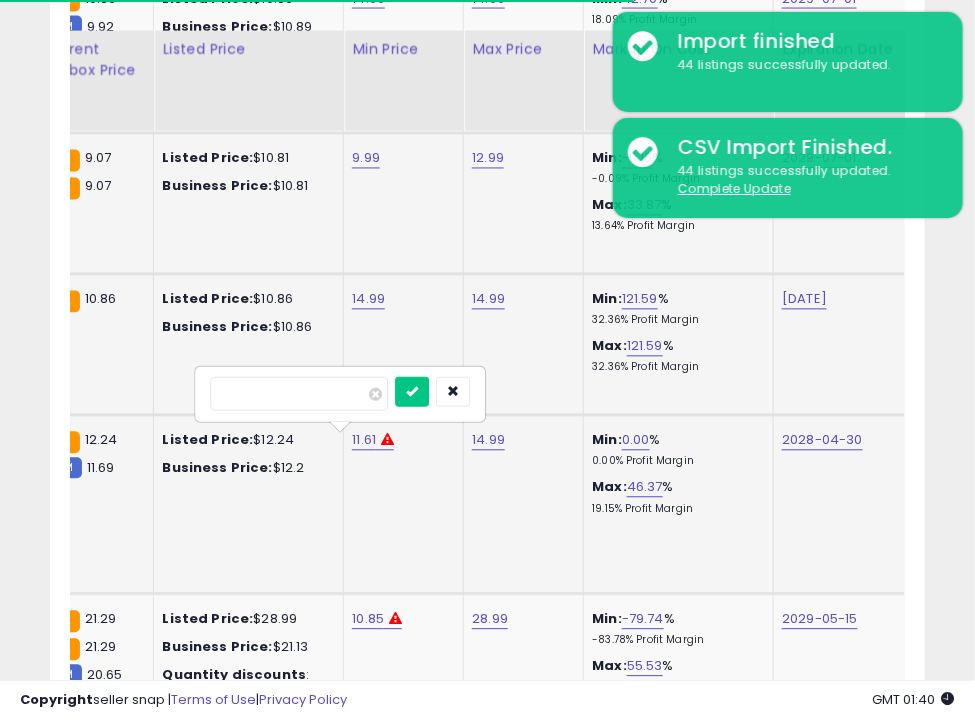 click on "*****" at bounding box center [299, 394] 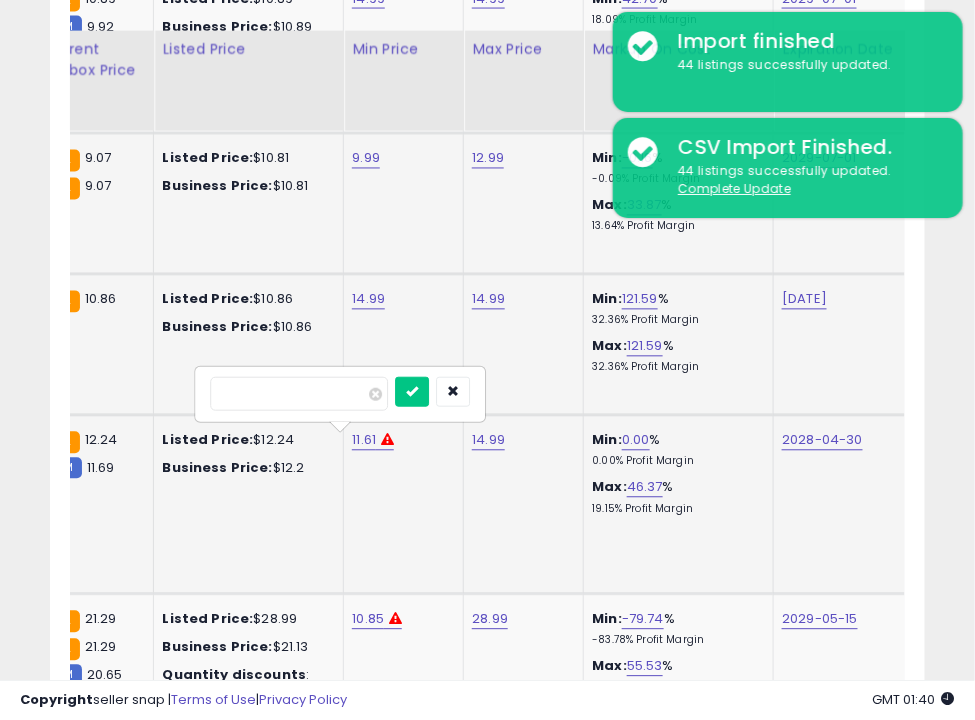 type on "*****" 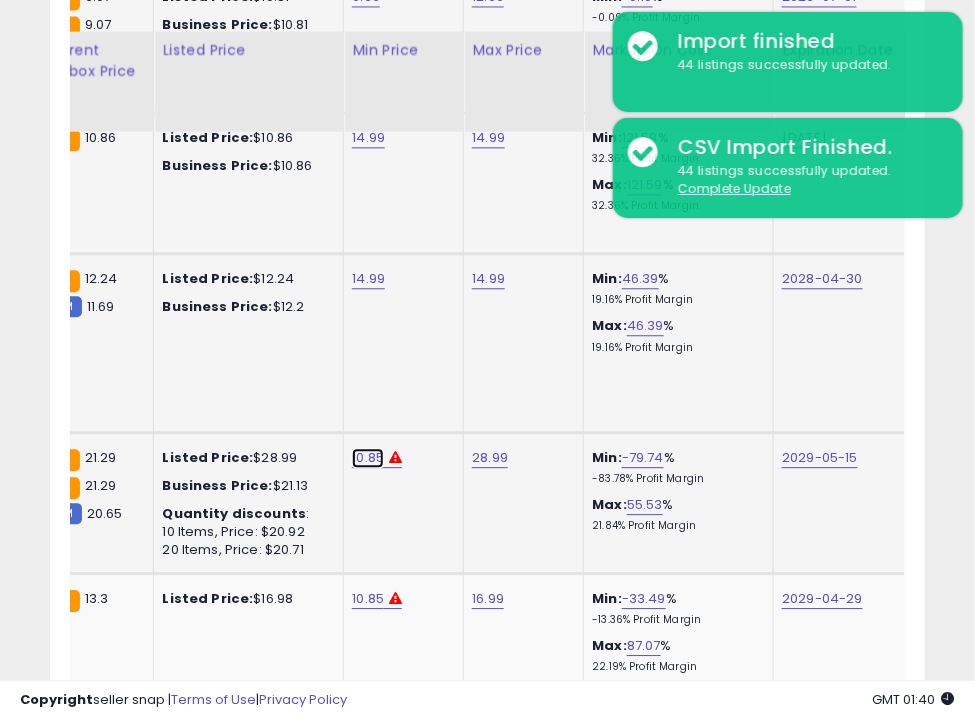 click on "10.85" at bounding box center [368, -163] 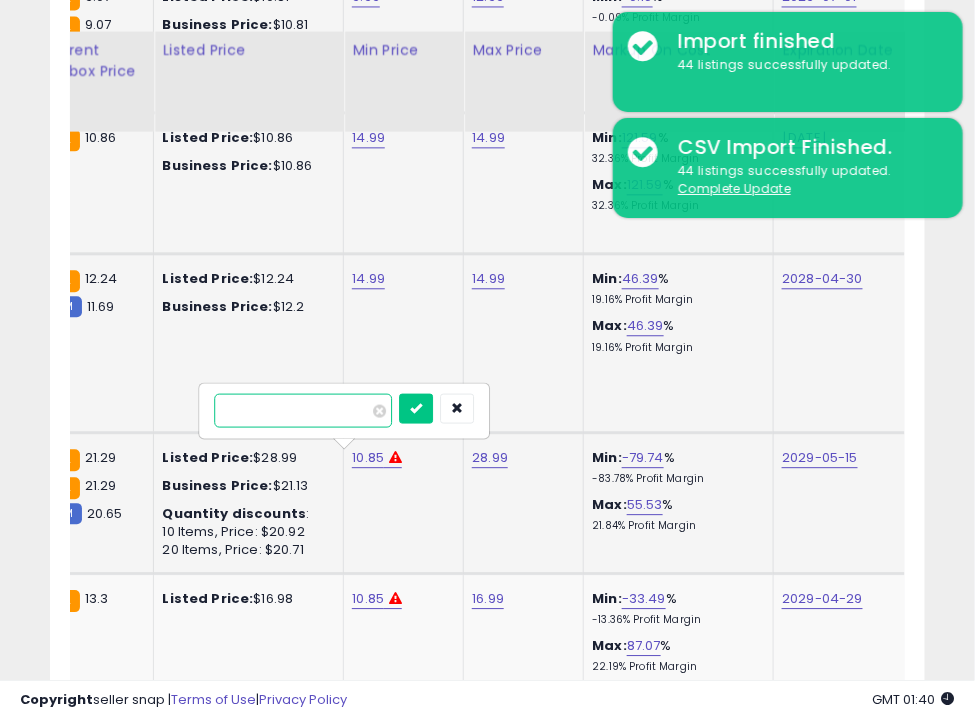 click on "*****" at bounding box center (303, 410) 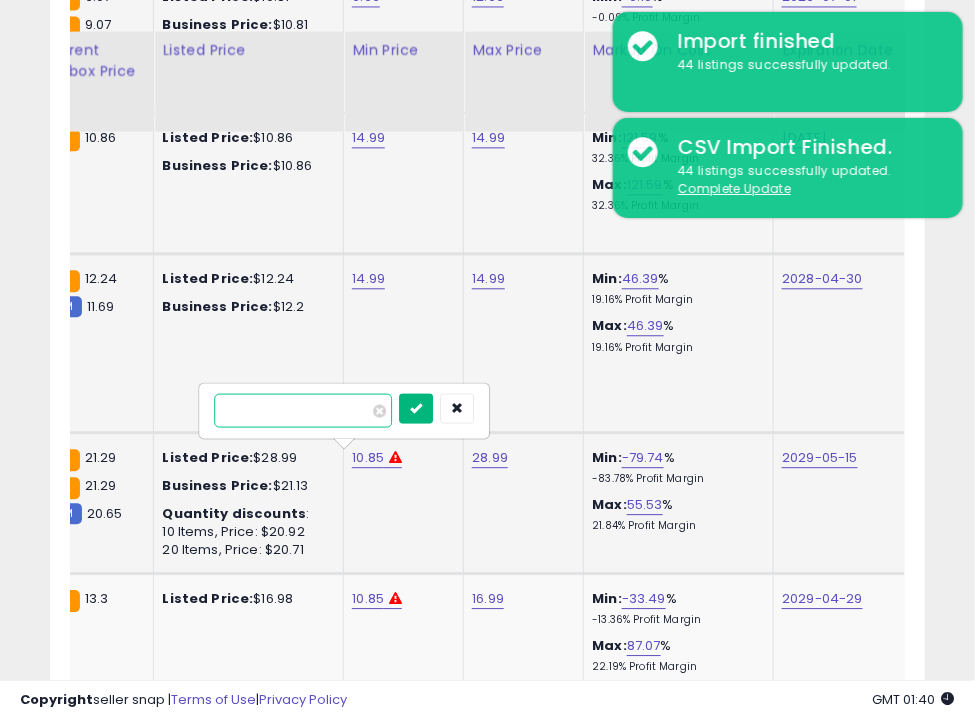 type on "*****" 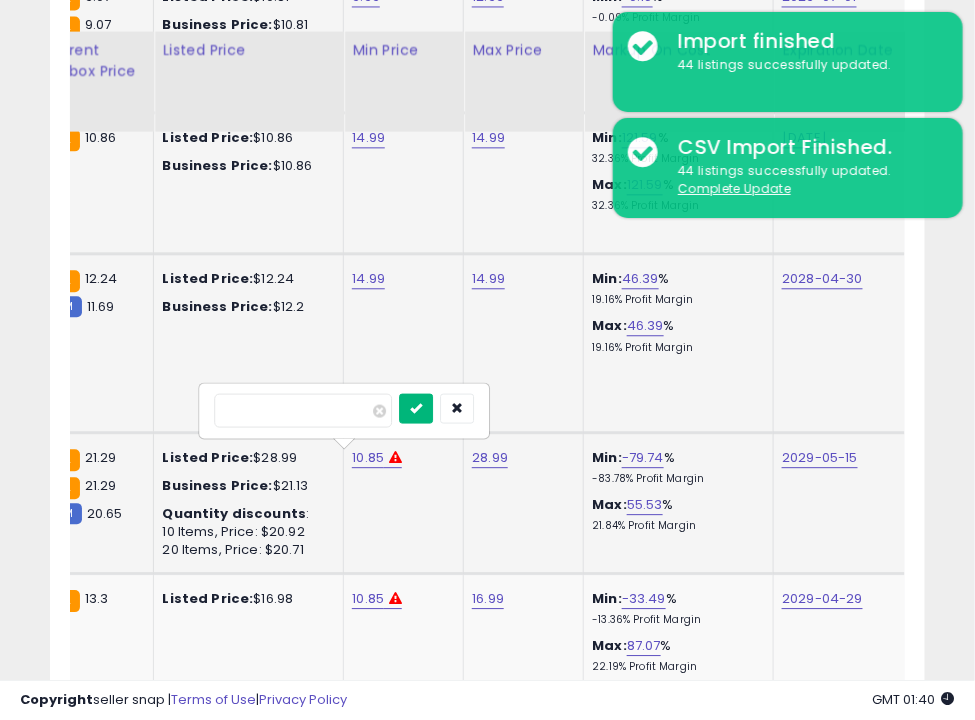 click at bounding box center (416, 407) 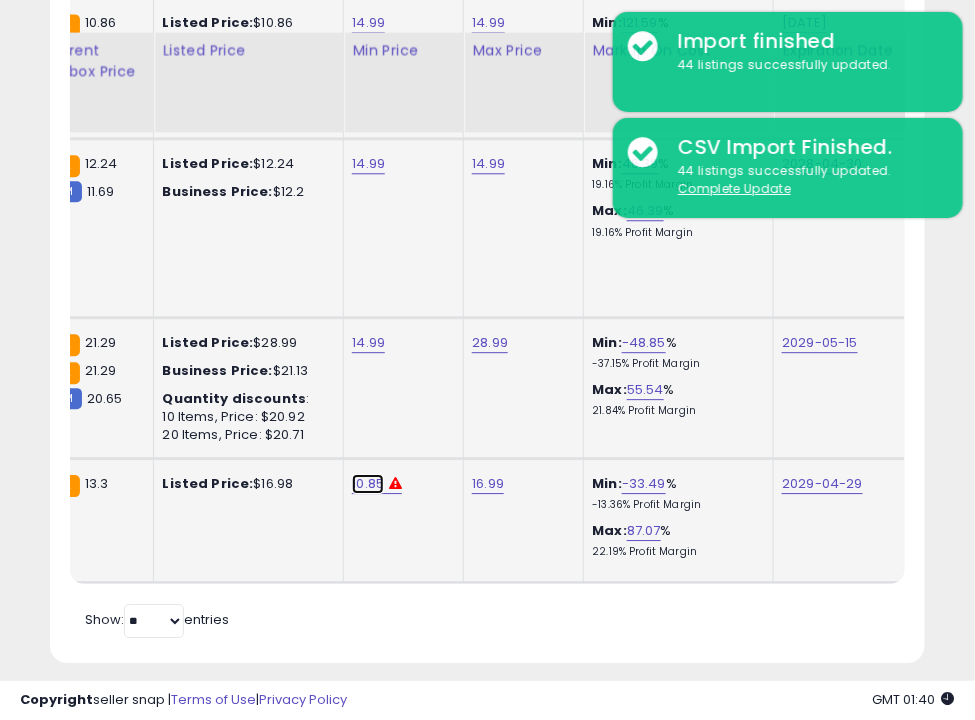 click on "10.85" at bounding box center [368, -278] 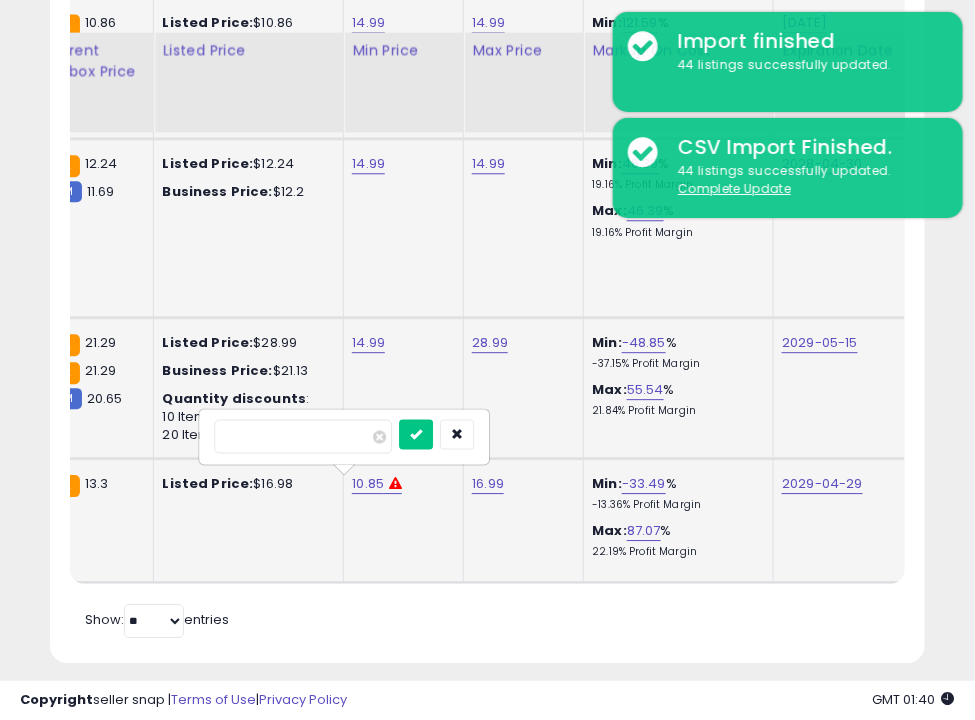 click on "*****" at bounding box center (303, 436) 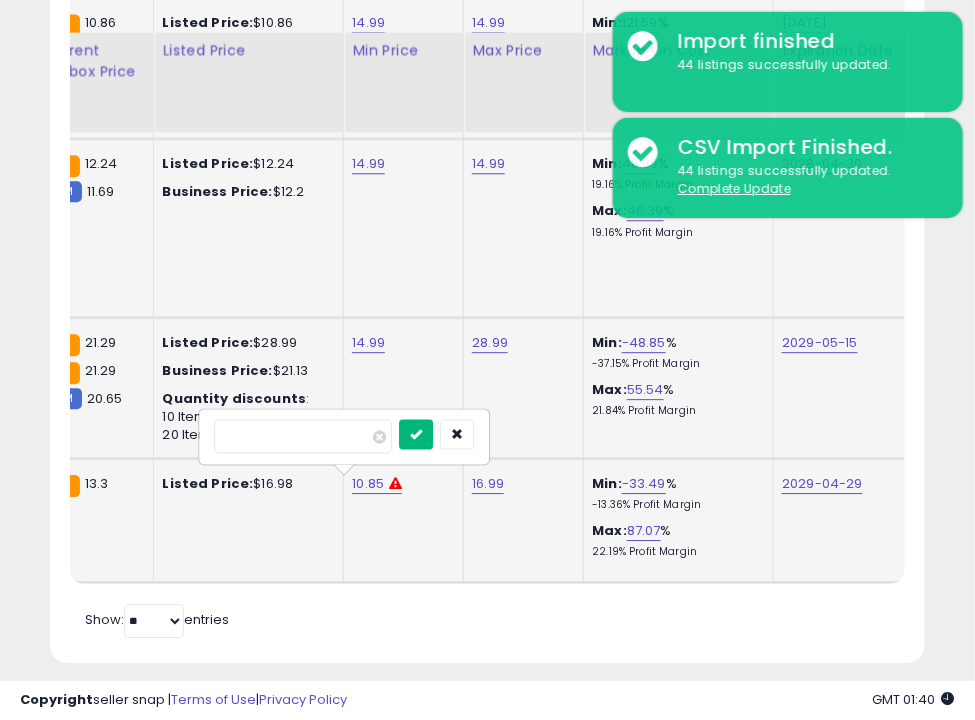 type on "*****" 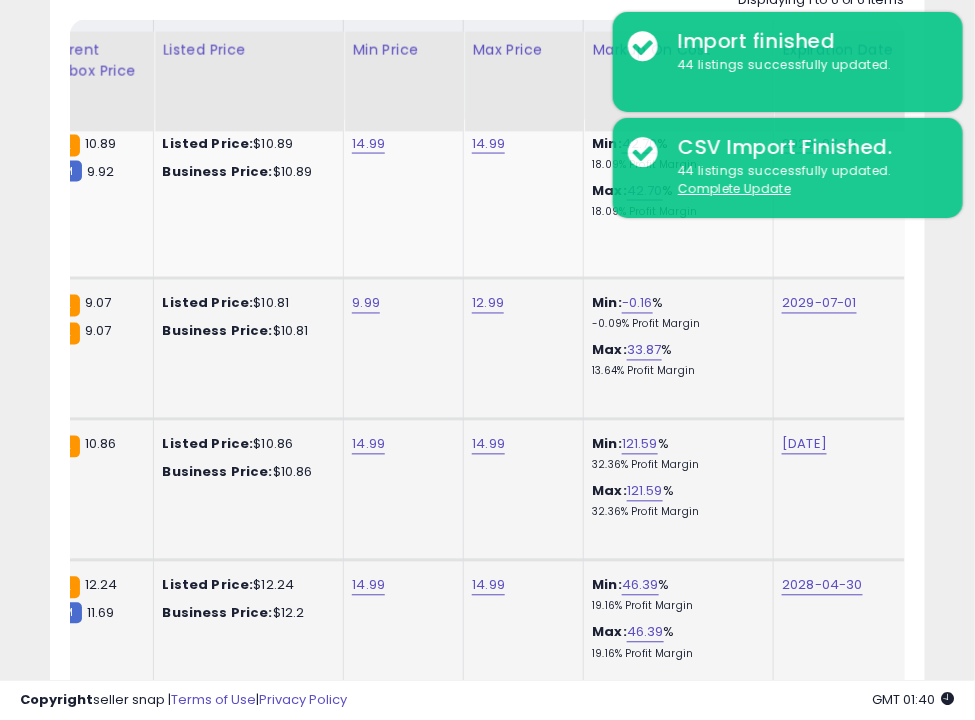 scroll, scrollTop: 2318, scrollLeft: 0, axis: vertical 